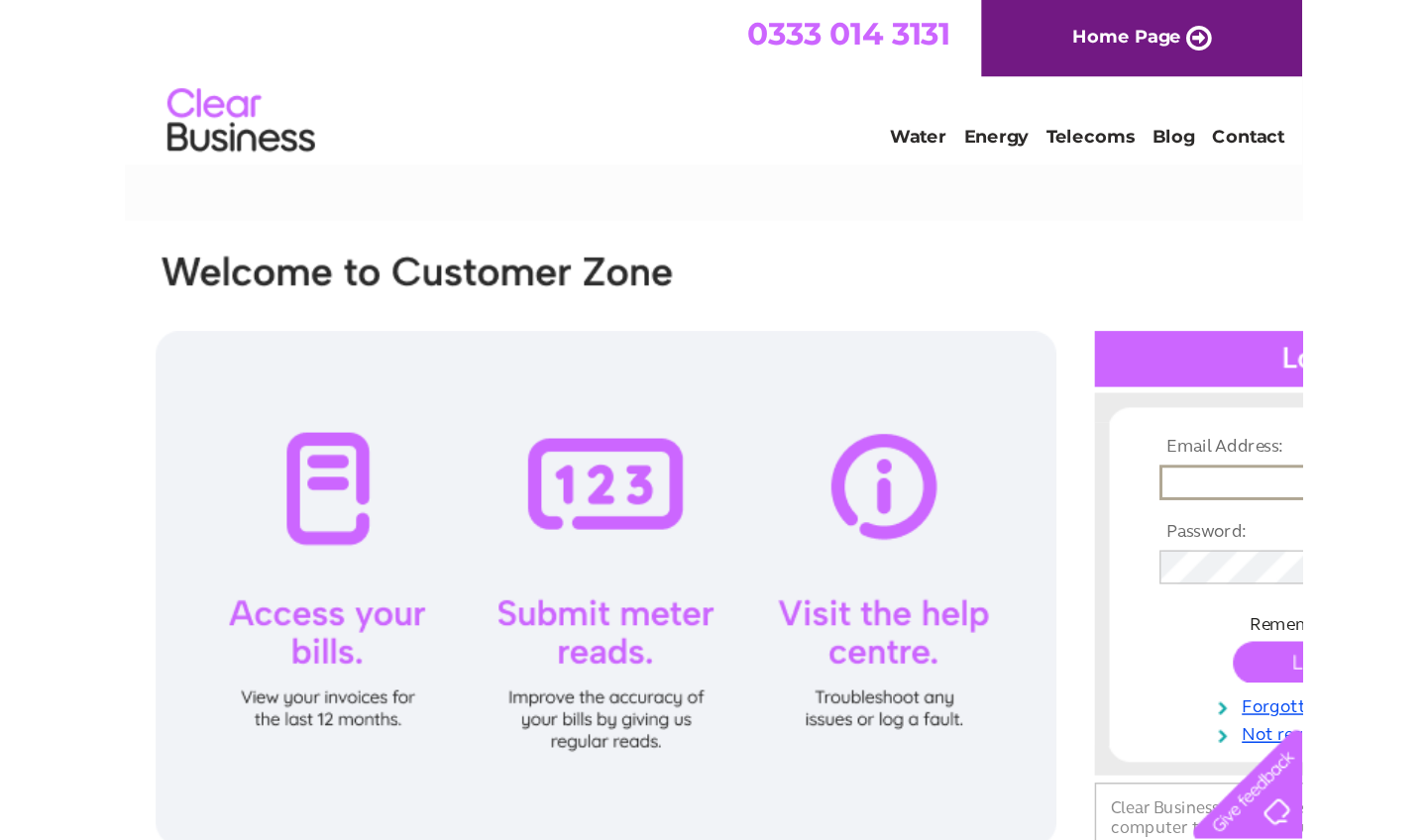scroll, scrollTop: 0, scrollLeft: 0, axis: both 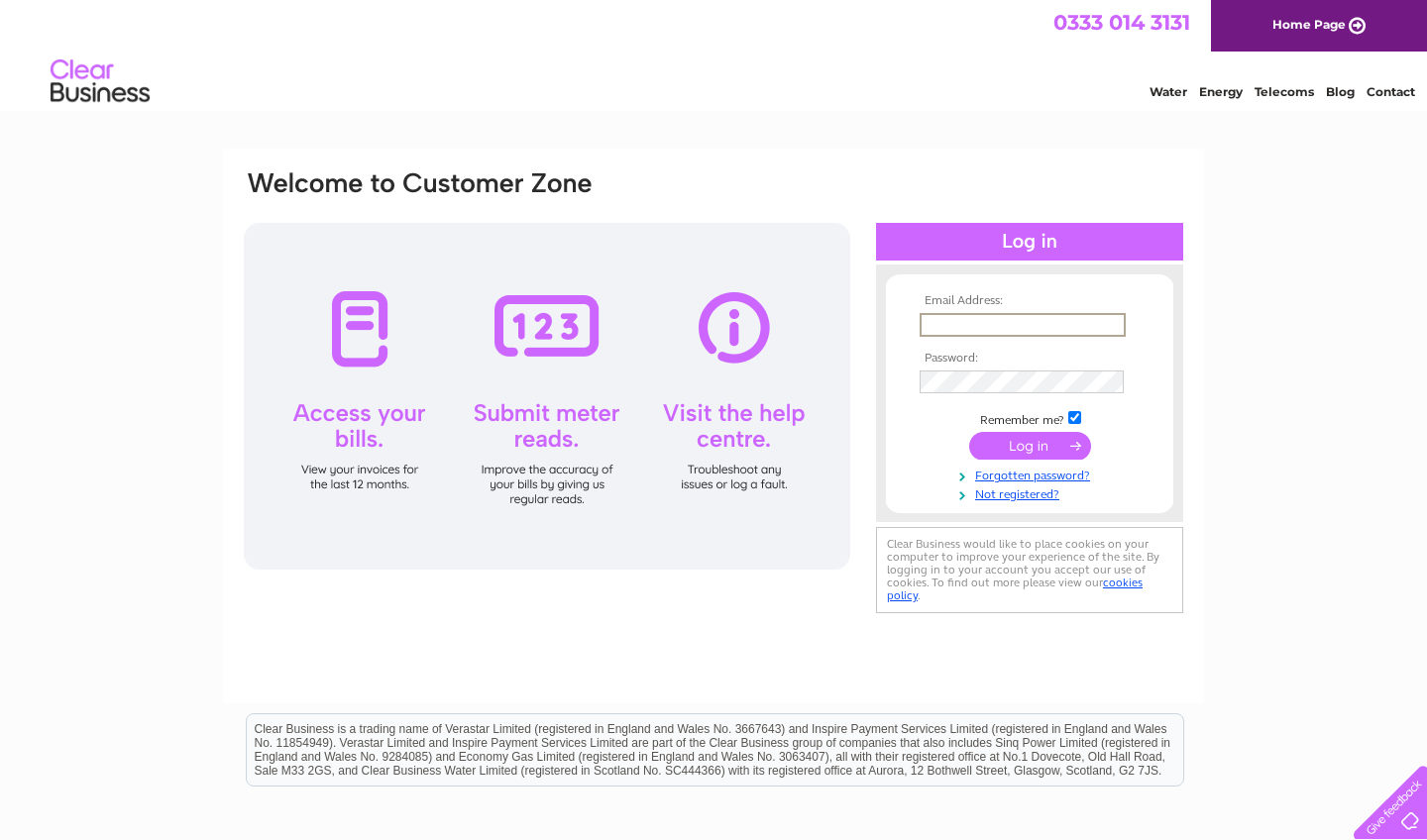 click at bounding box center (1023, 325) 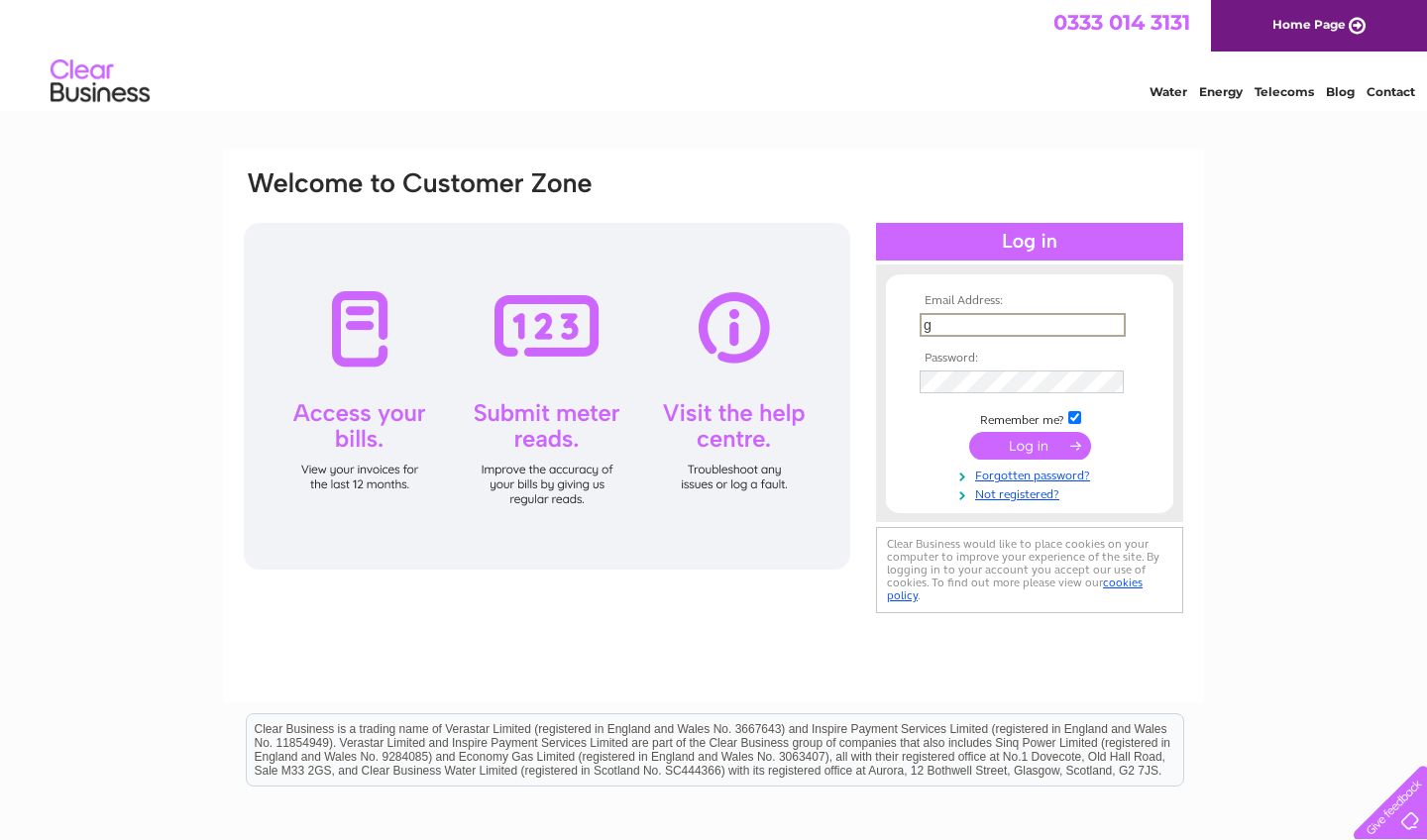 type on "g.e.harker@hotmail.co.uk" 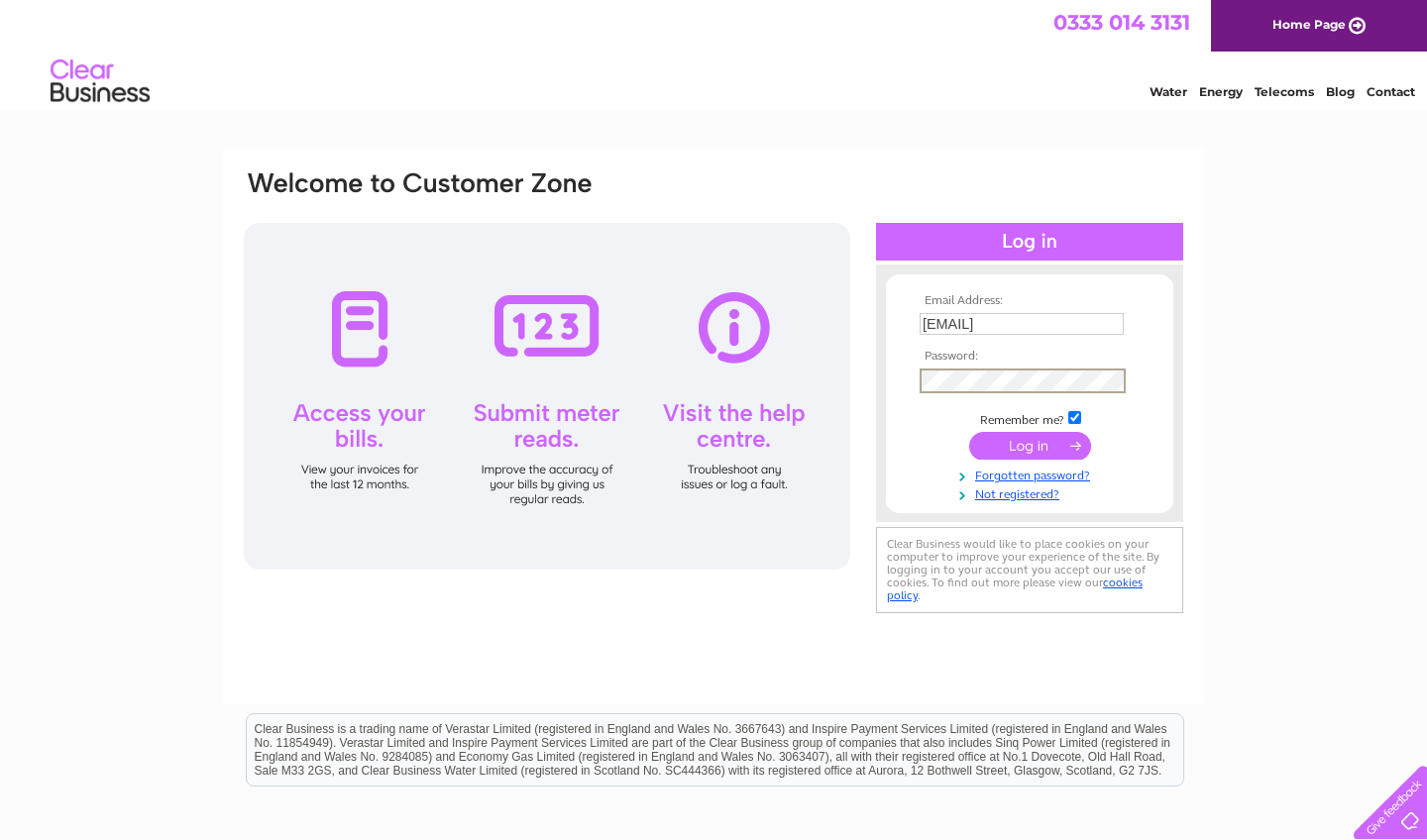 click at bounding box center [1030, 446] 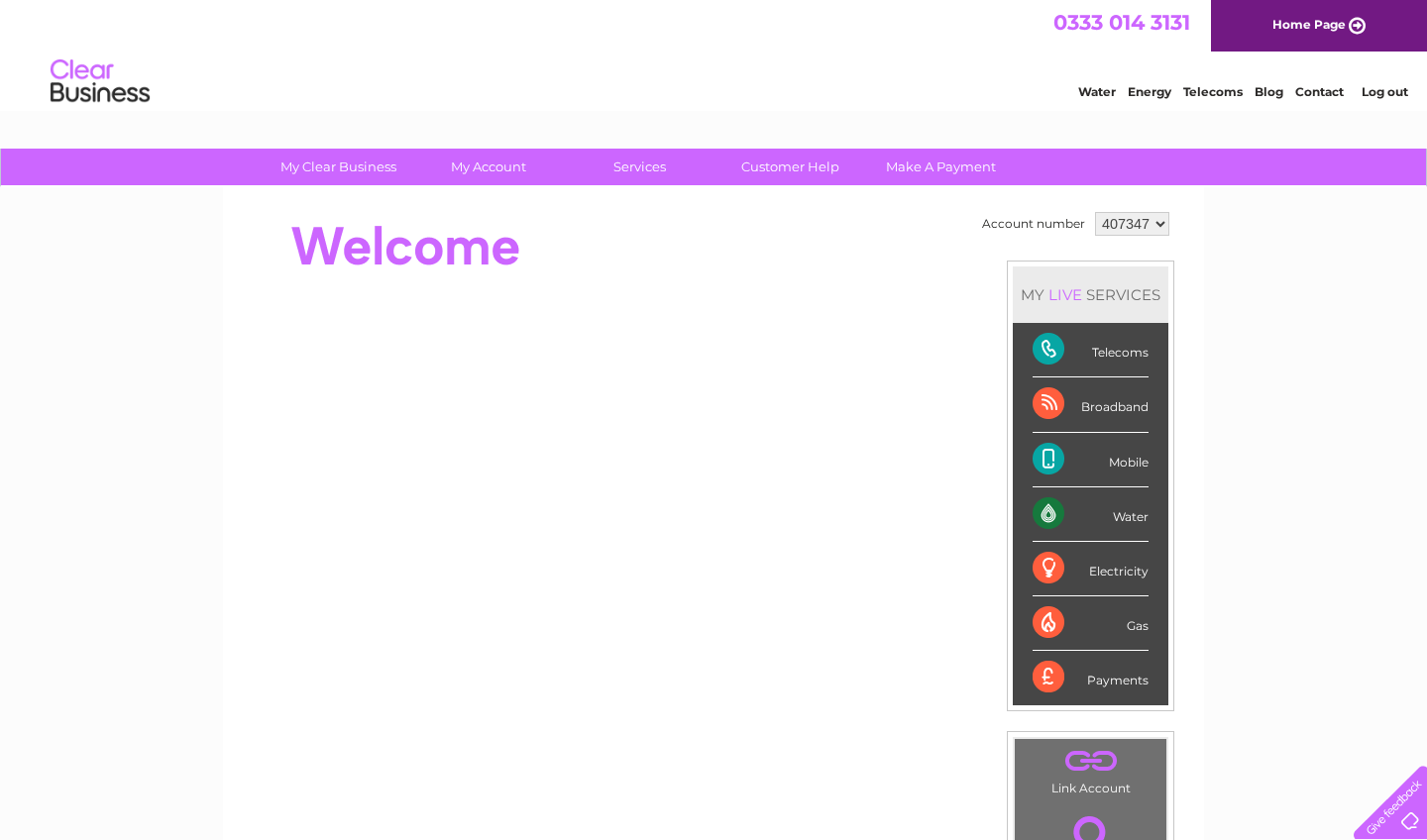 scroll, scrollTop: 0, scrollLeft: 0, axis: both 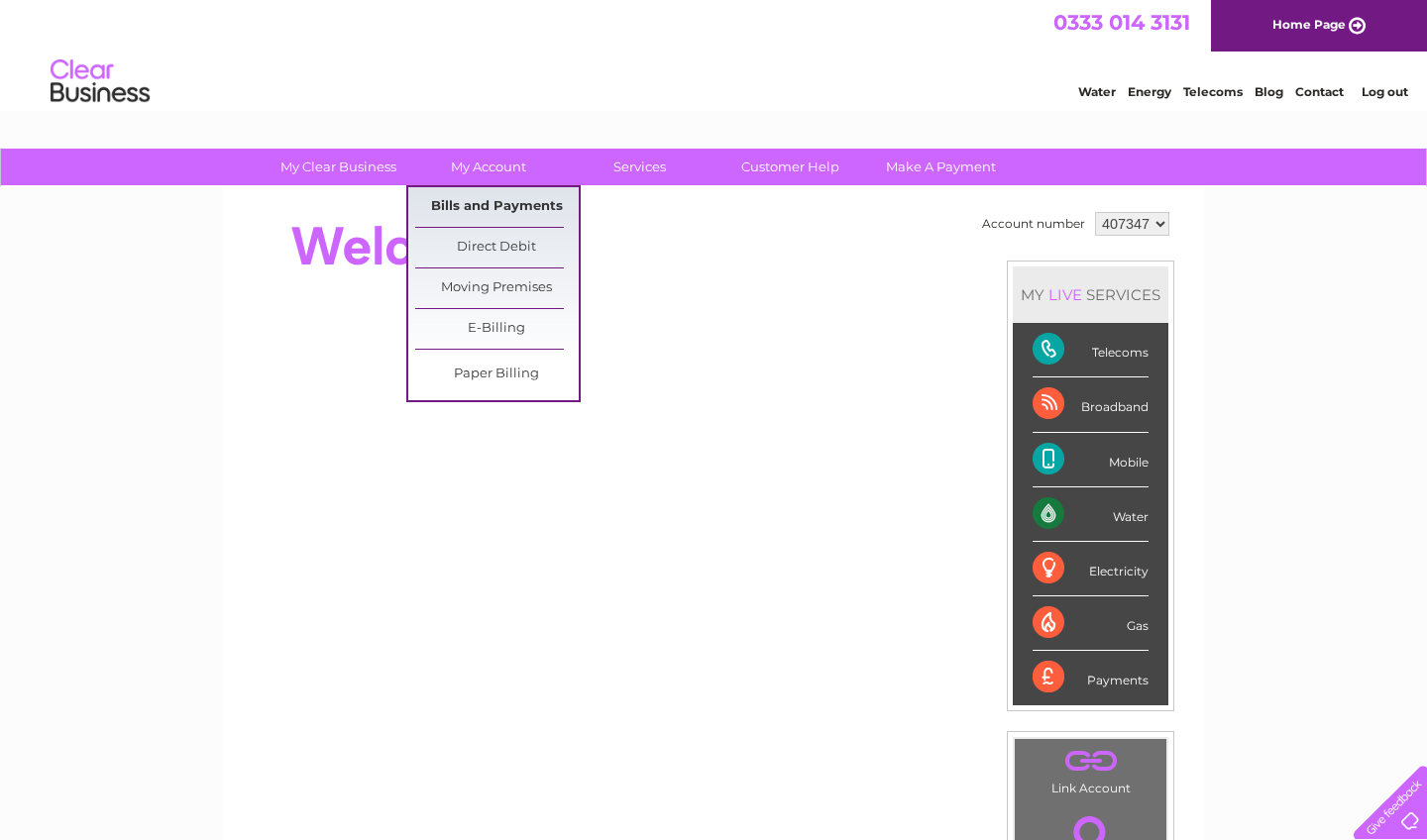 click on "Bills and Payments" at bounding box center [496, 207] 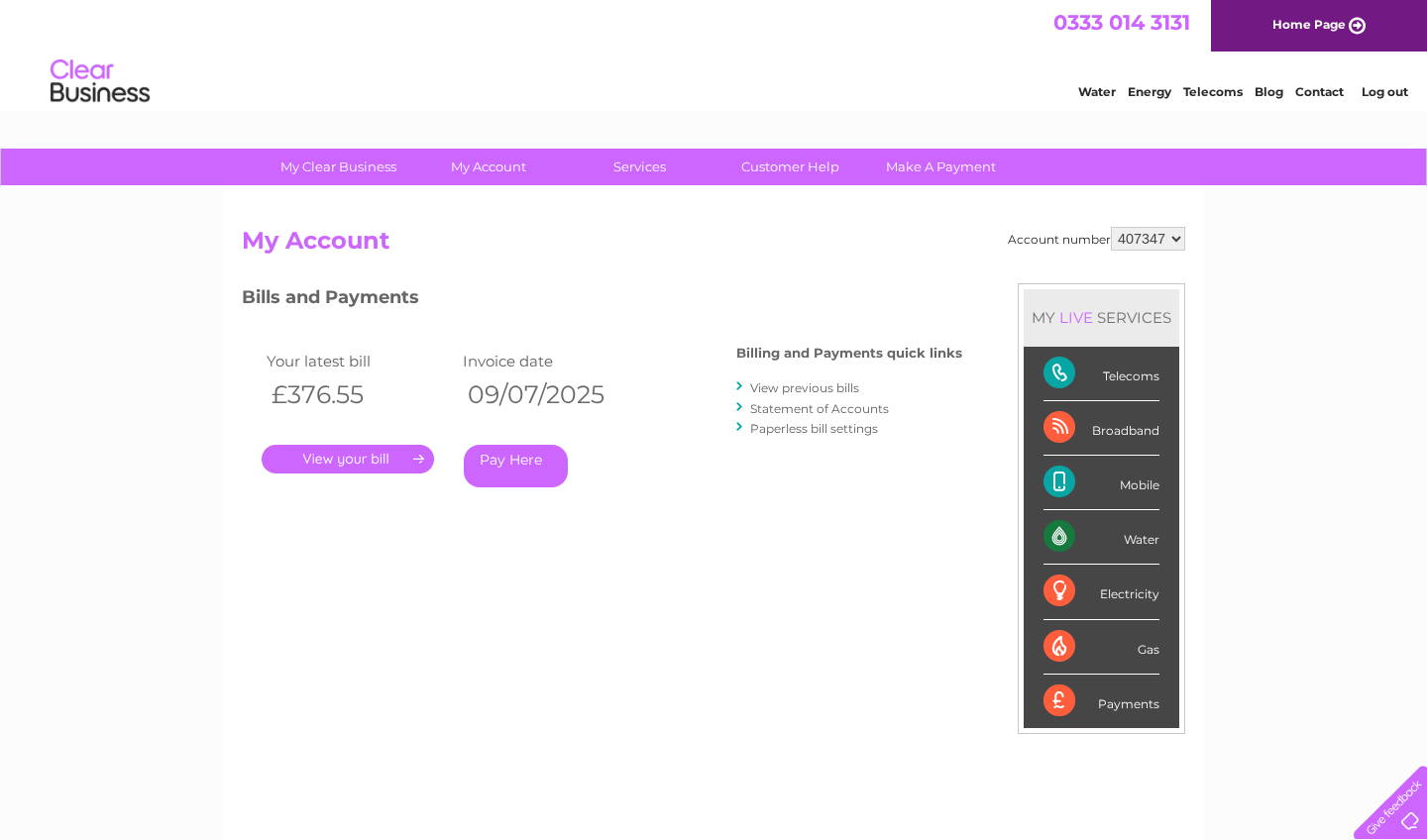 scroll, scrollTop: 0, scrollLeft: 0, axis: both 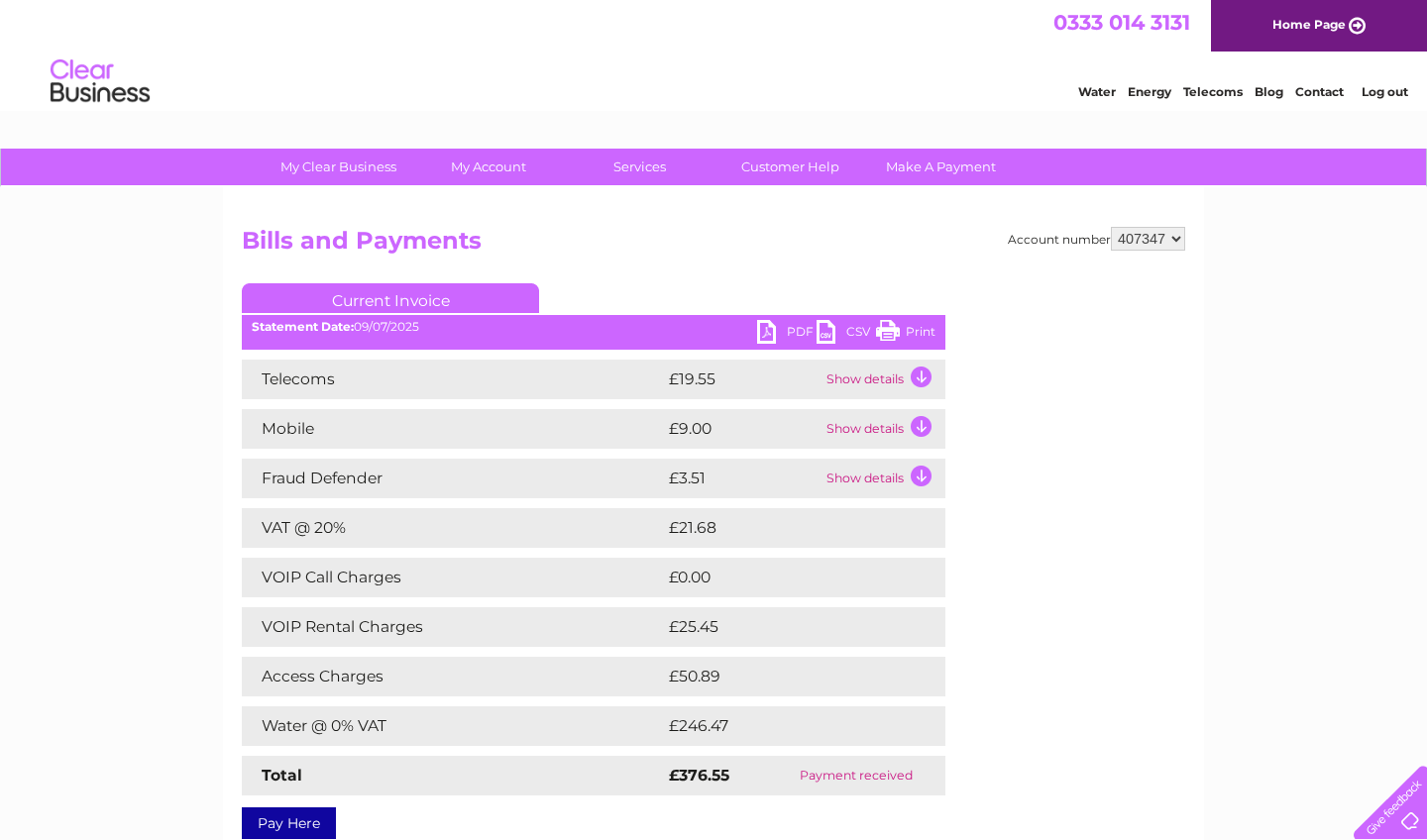 click on "PDF" at bounding box center (787, 334) 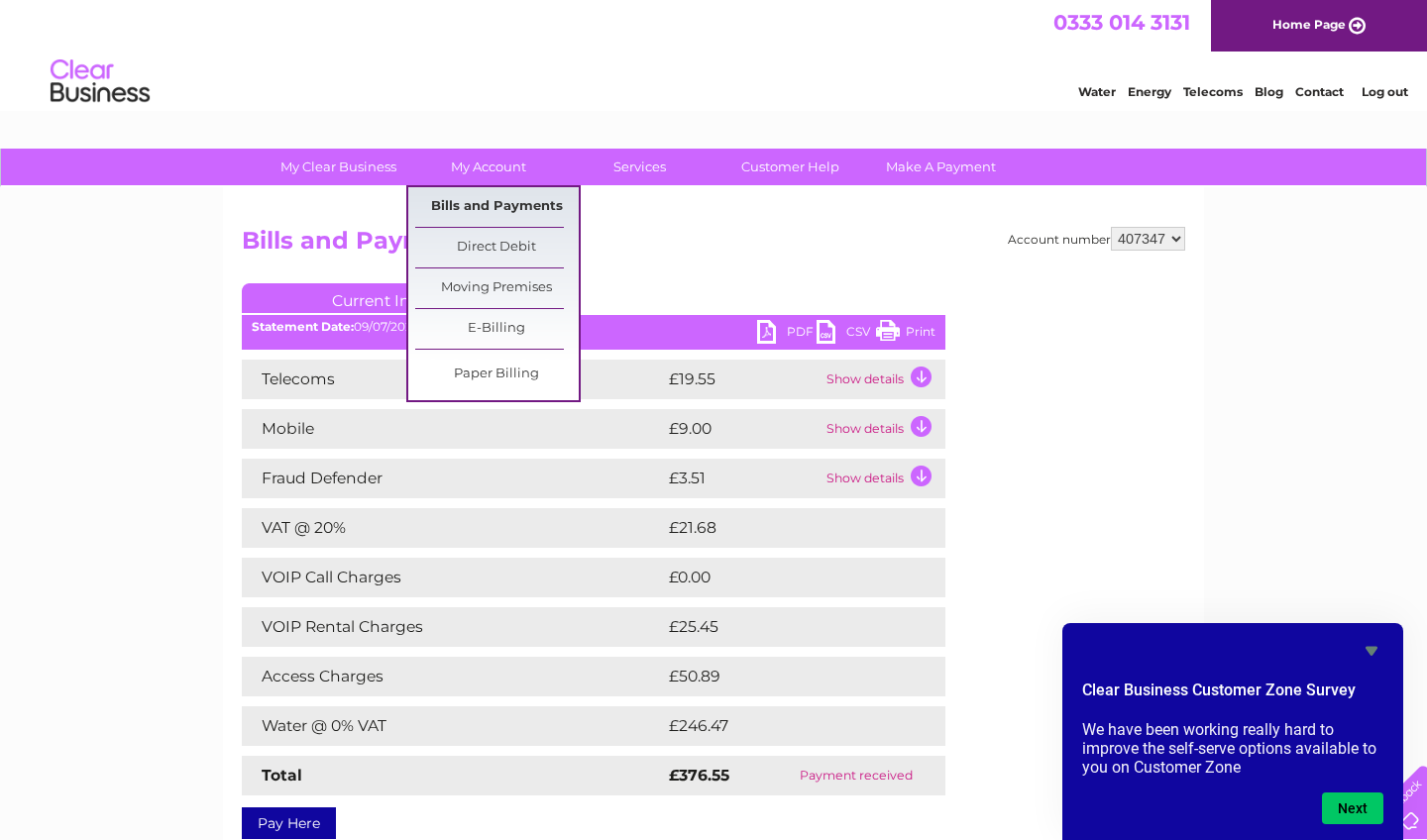 click on "Bills and Payments" at bounding box center [496, 207] 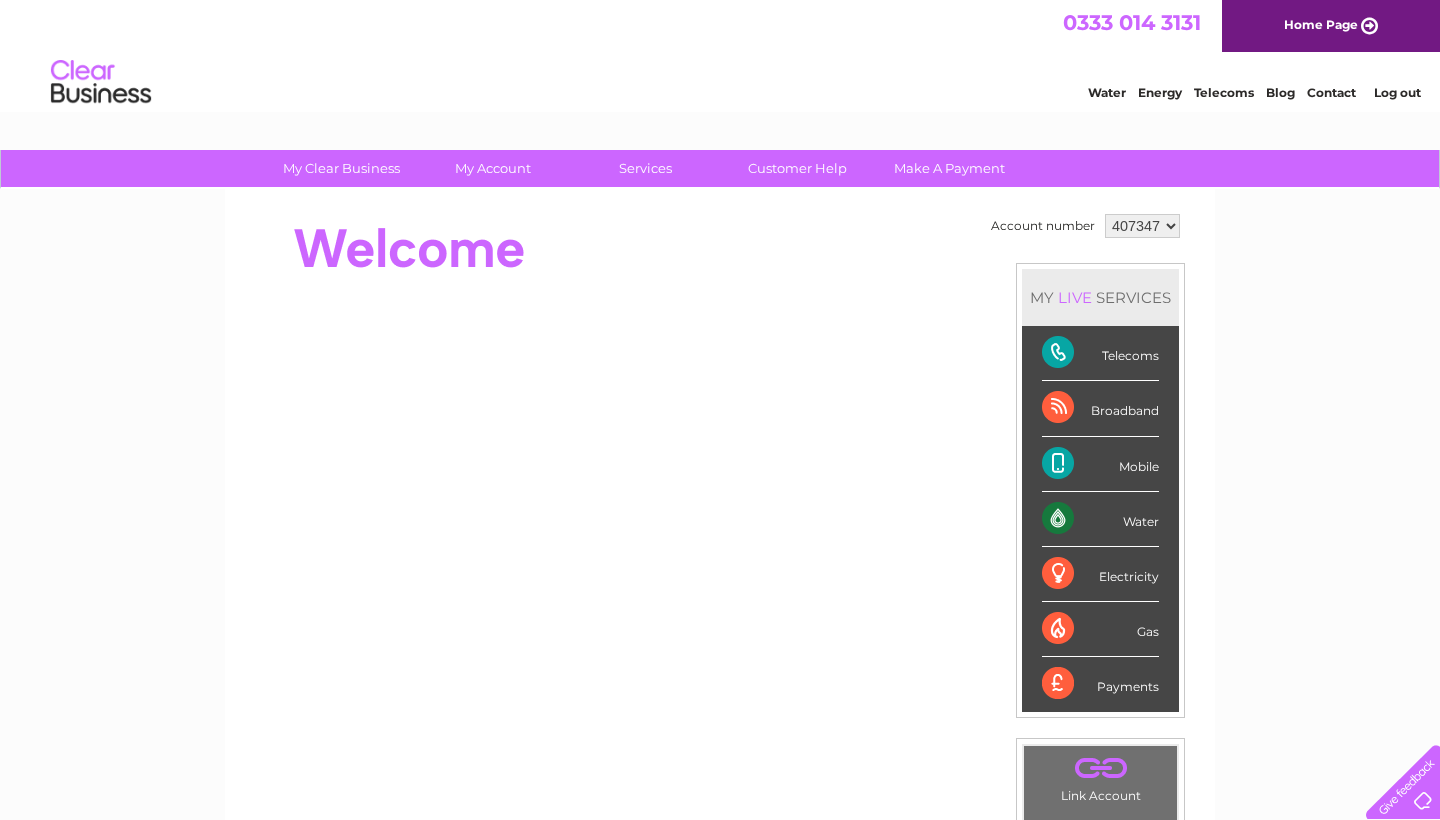scroll, scrollTop: 0, scrollLeft: 0, axis: both 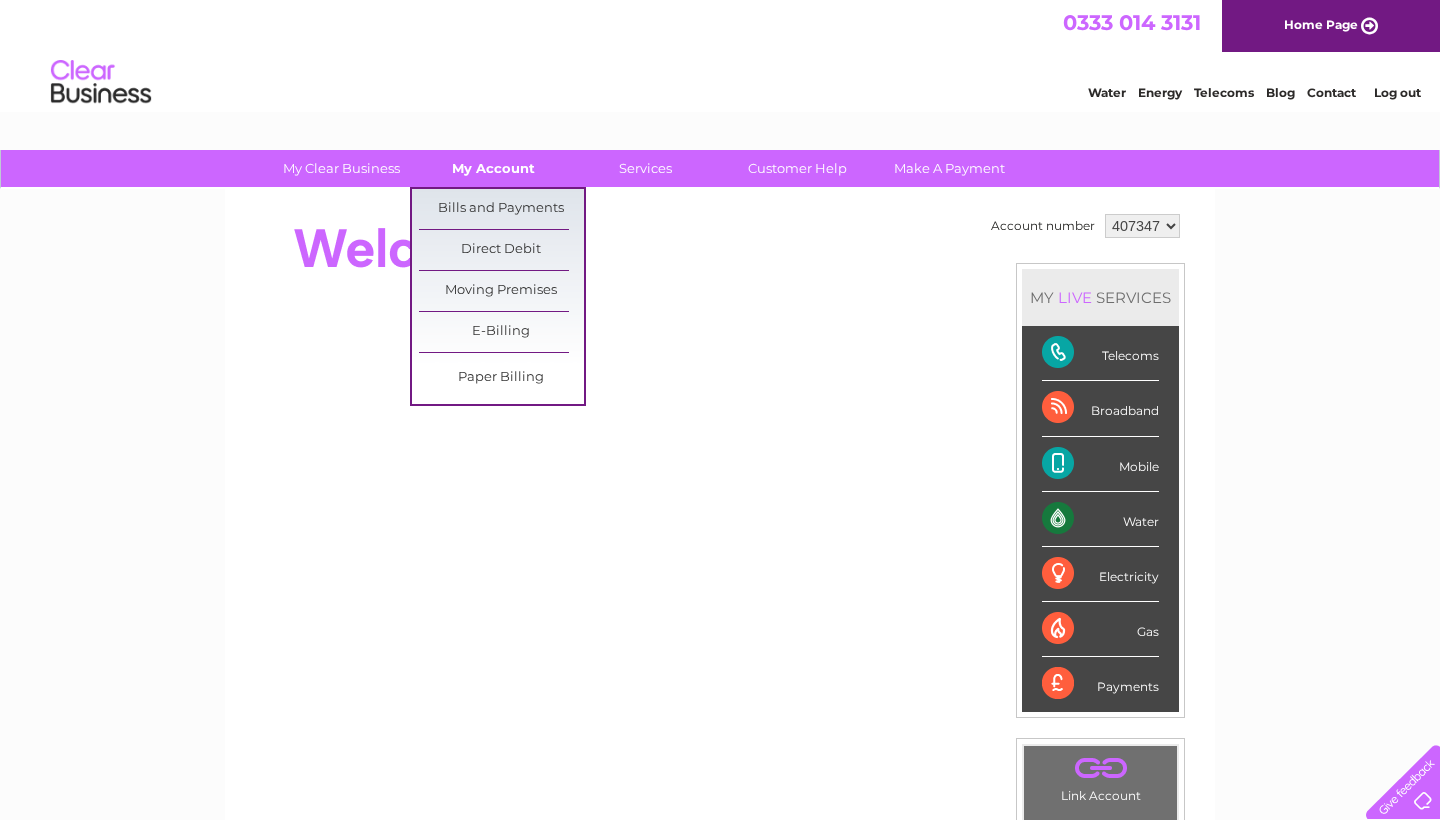 click on "My Account" at bounding box center (493, 168) 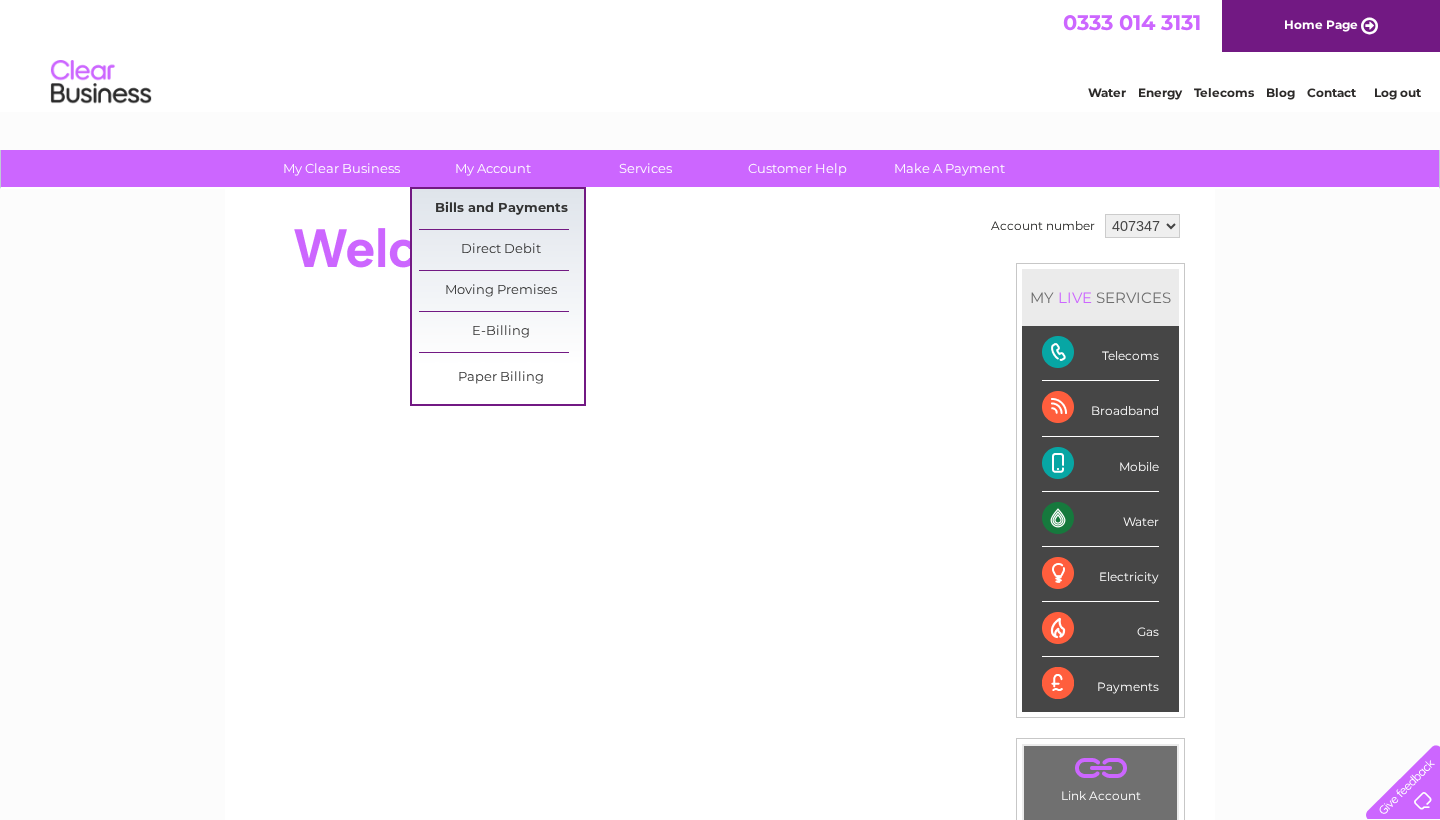 click on "Bills and Payments" at bounding box center [501, 209] 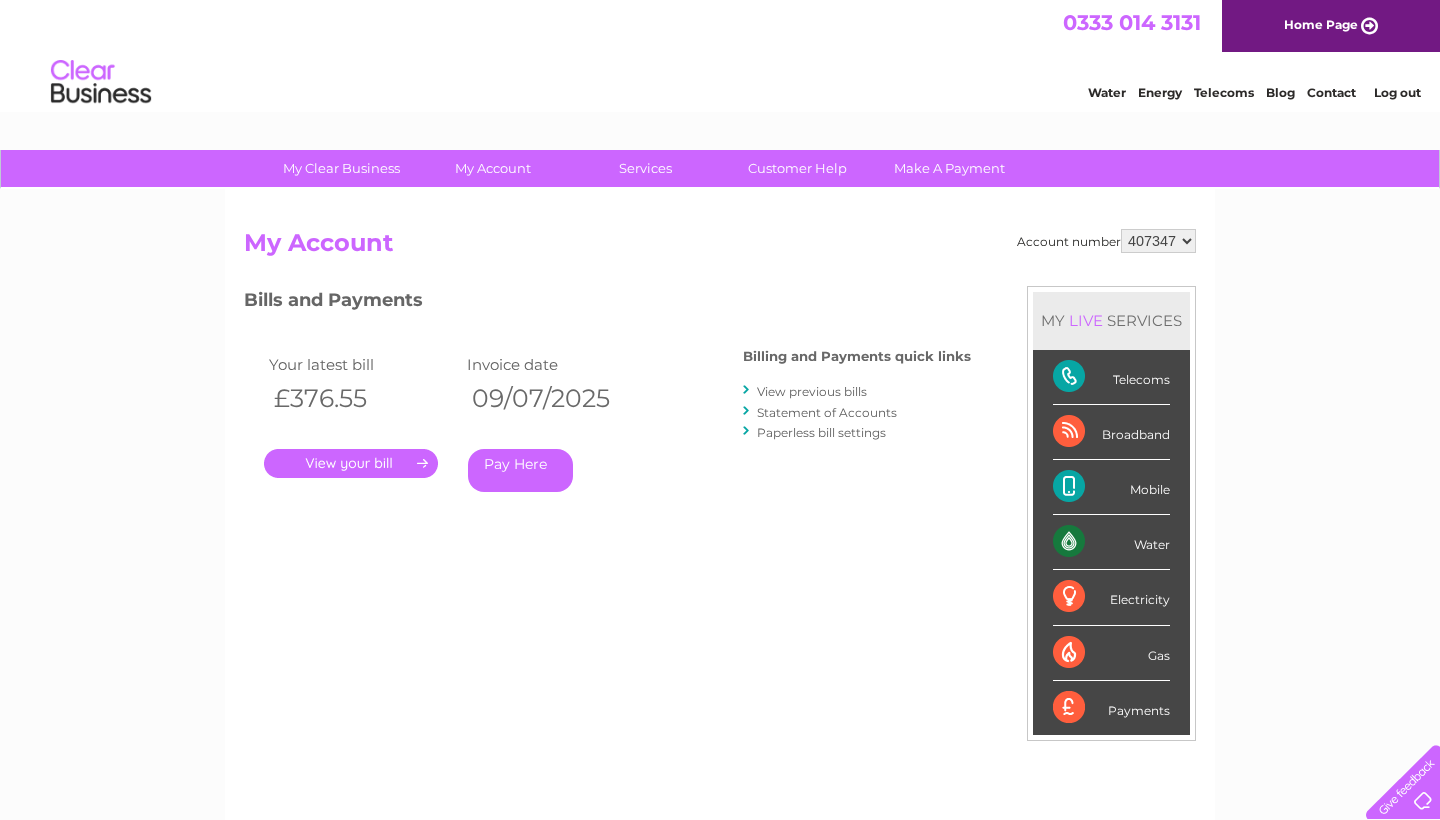 scroll, scrollTop: 0, scrollLeft: 0, axis: both 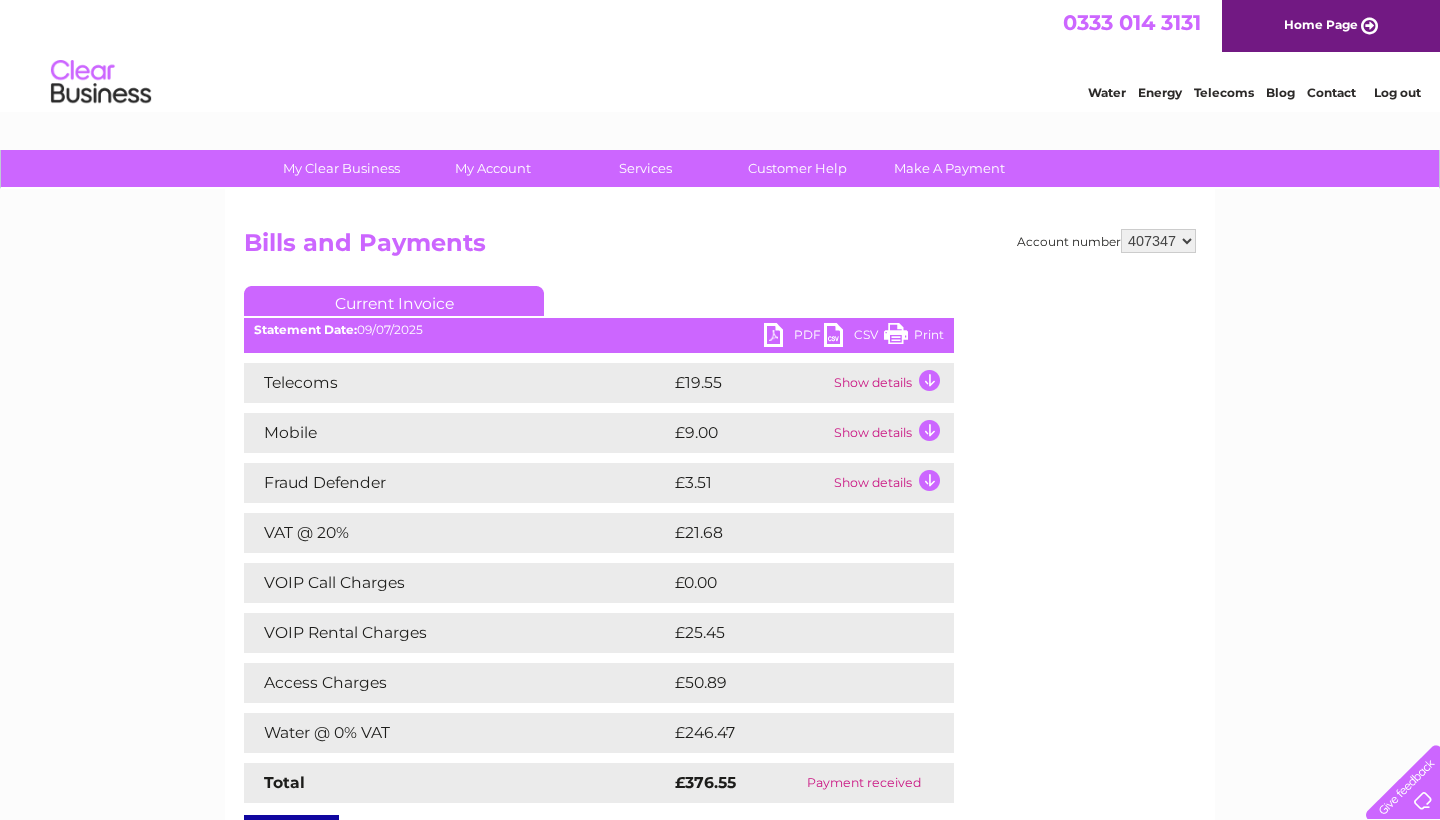 click on "Account number    407347
Bills and Payments
Current Invoice
PDF
CSV
Print" at bounding box center (720, 534) 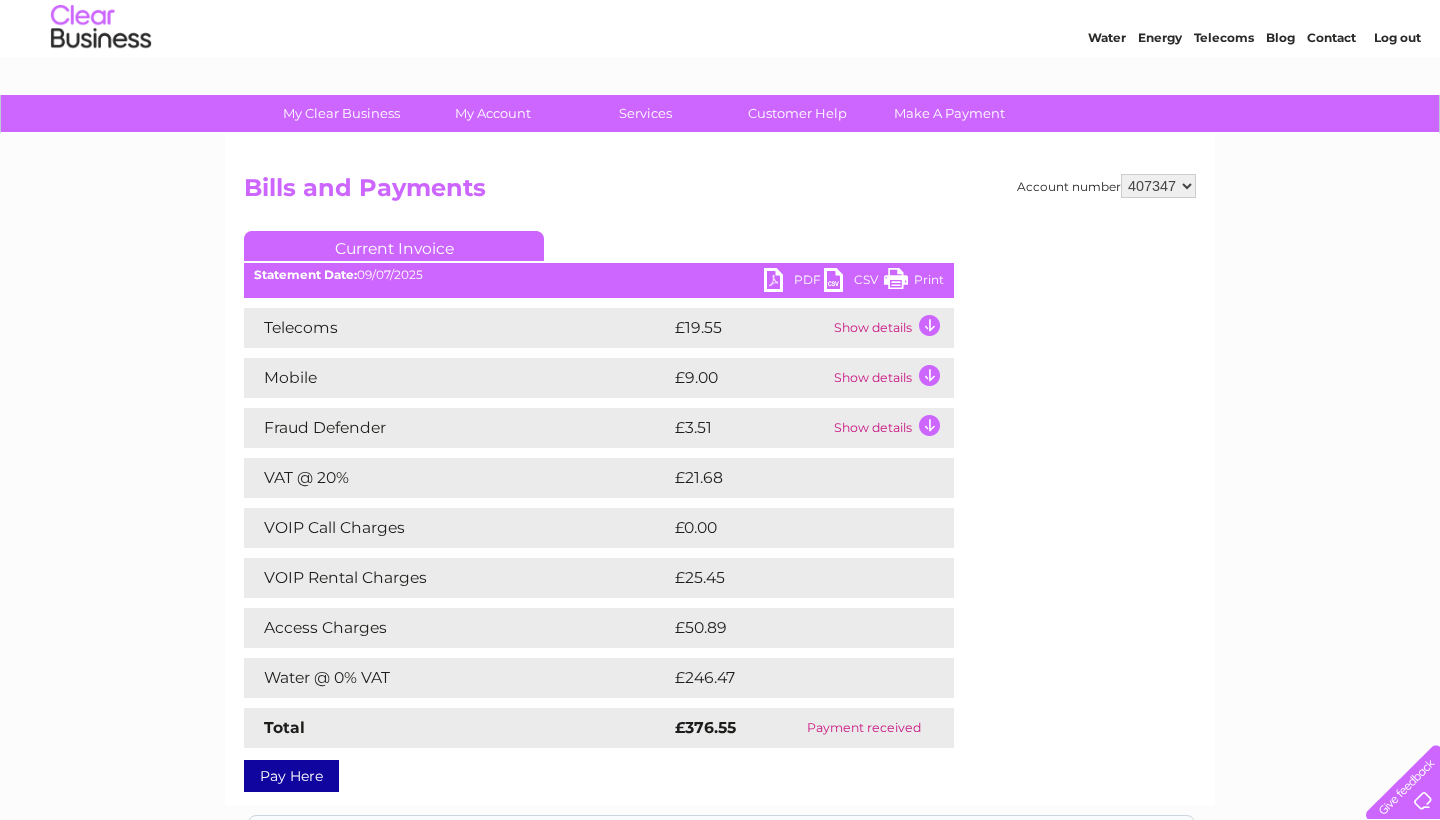 scroll, scrollTop: 58, scrollLeft: 0, axis: vertical 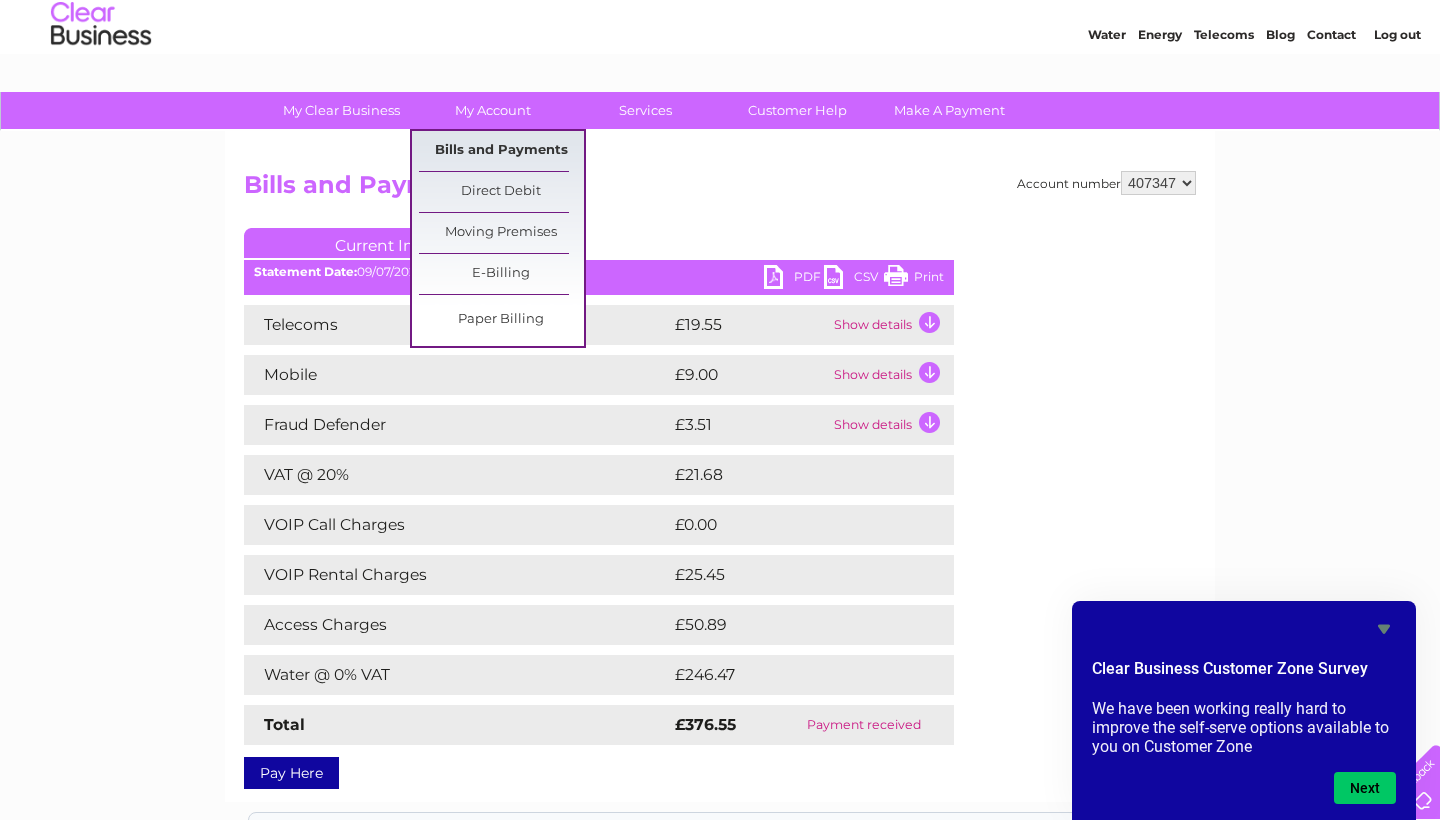 click on "Bills and Payments" at bounding box center [501, 151] 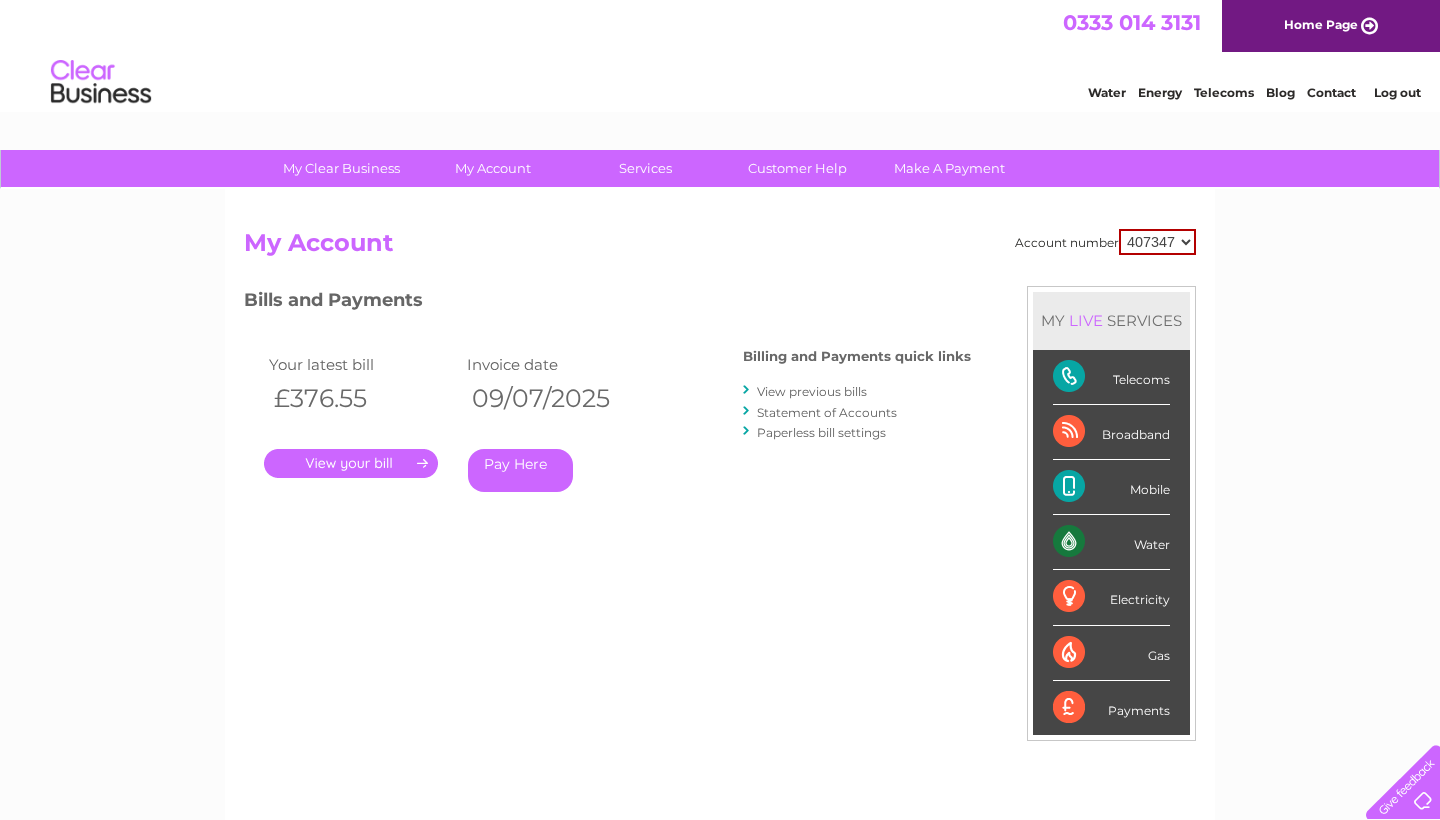 scroll, scrollTop: 0, scrollLeft: 0, axis: both 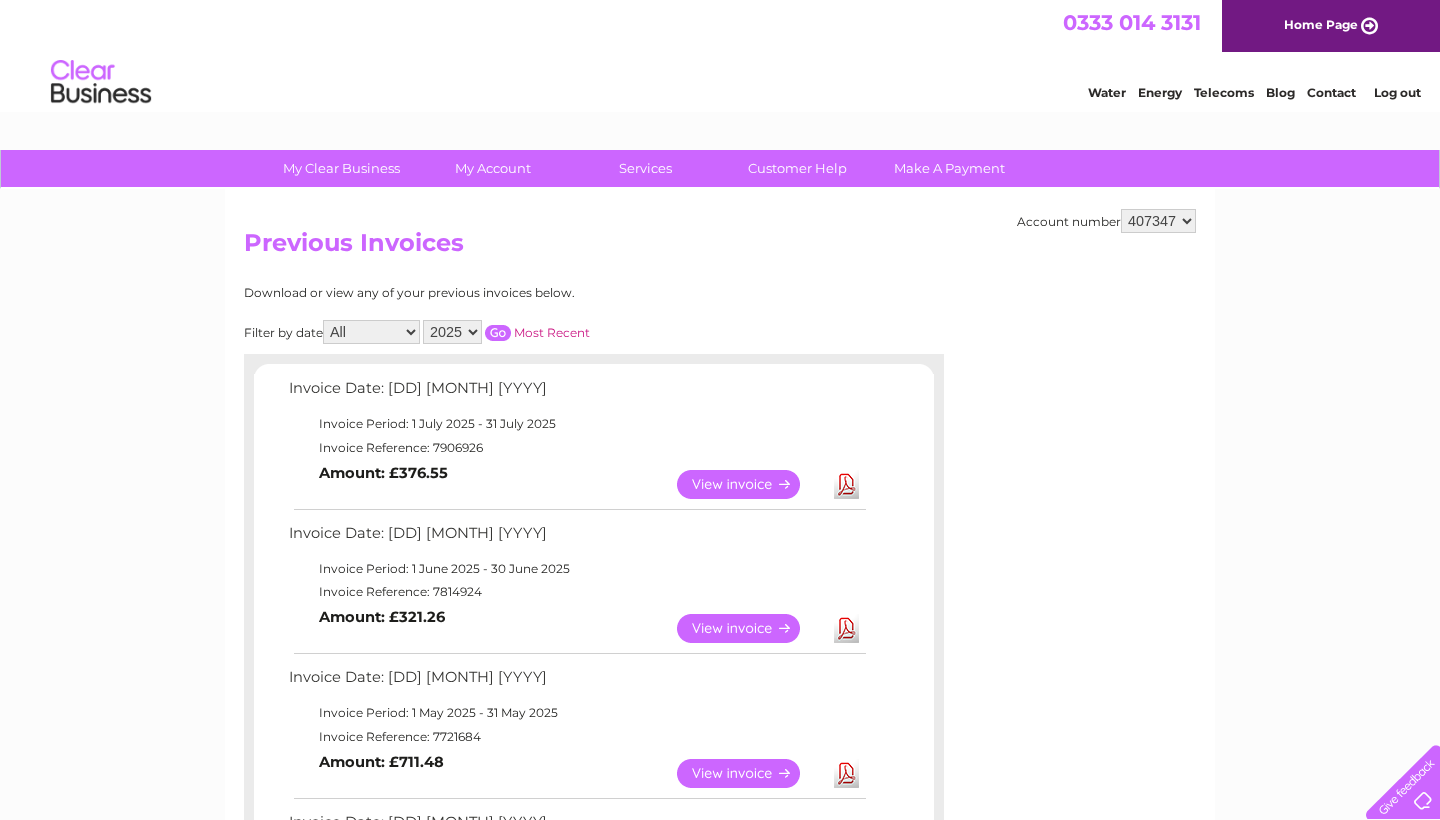 click on "View" at bounding box center (750, 628) 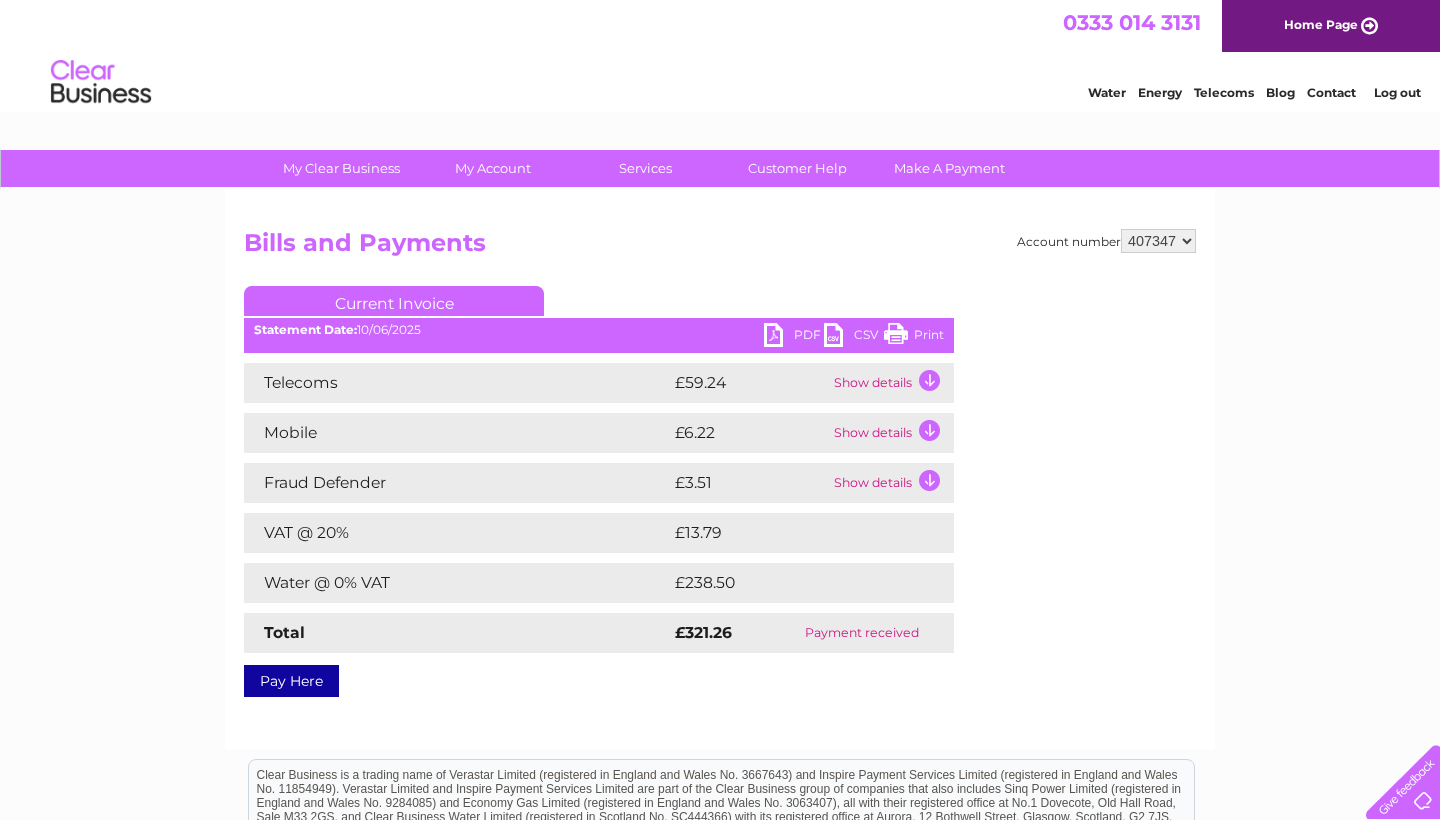 scroll, scrollTop: 0, scrollLeft: 0, axis: both 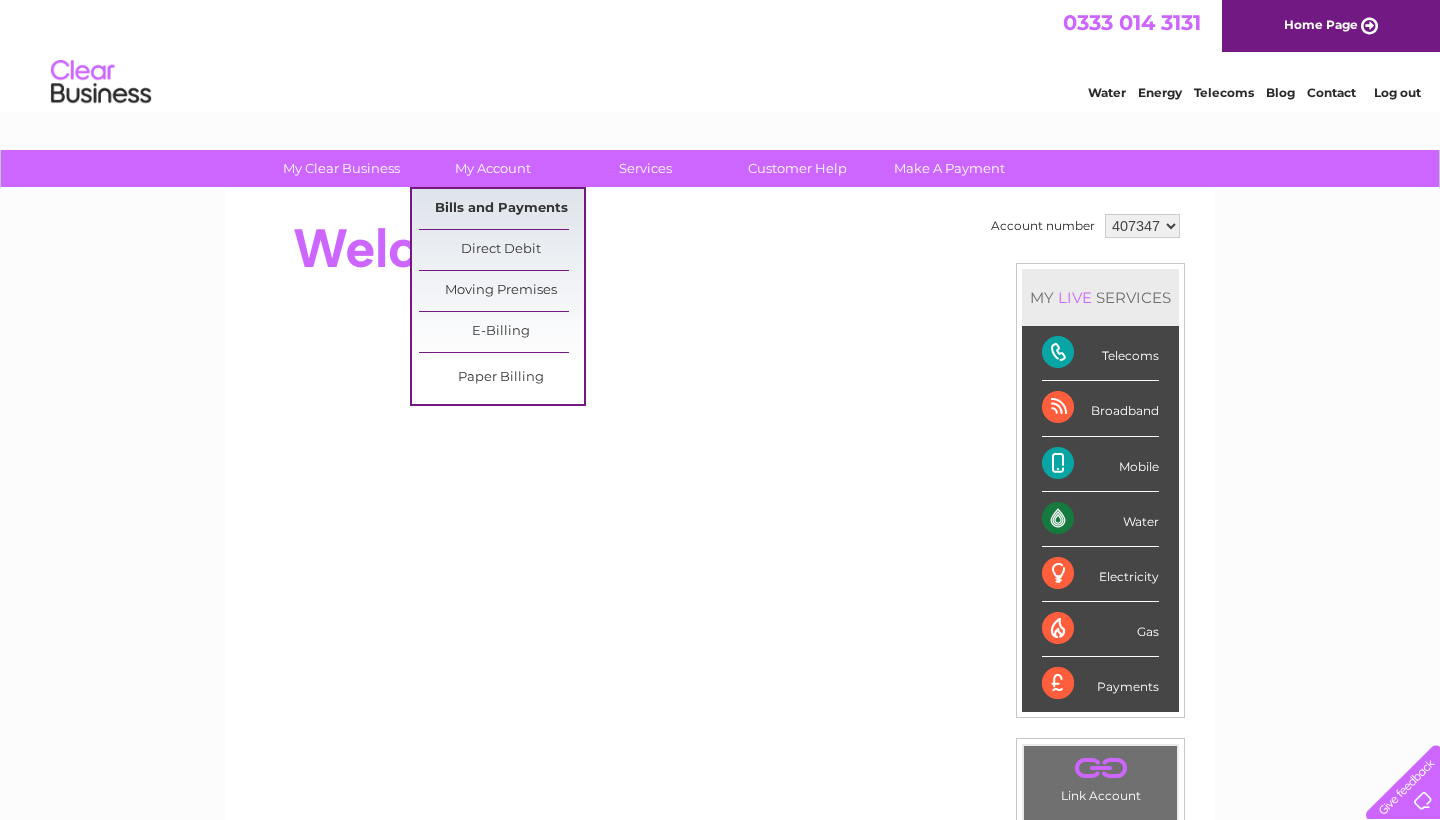 click on "Bills and Payments" at bounding box center [501, 209] 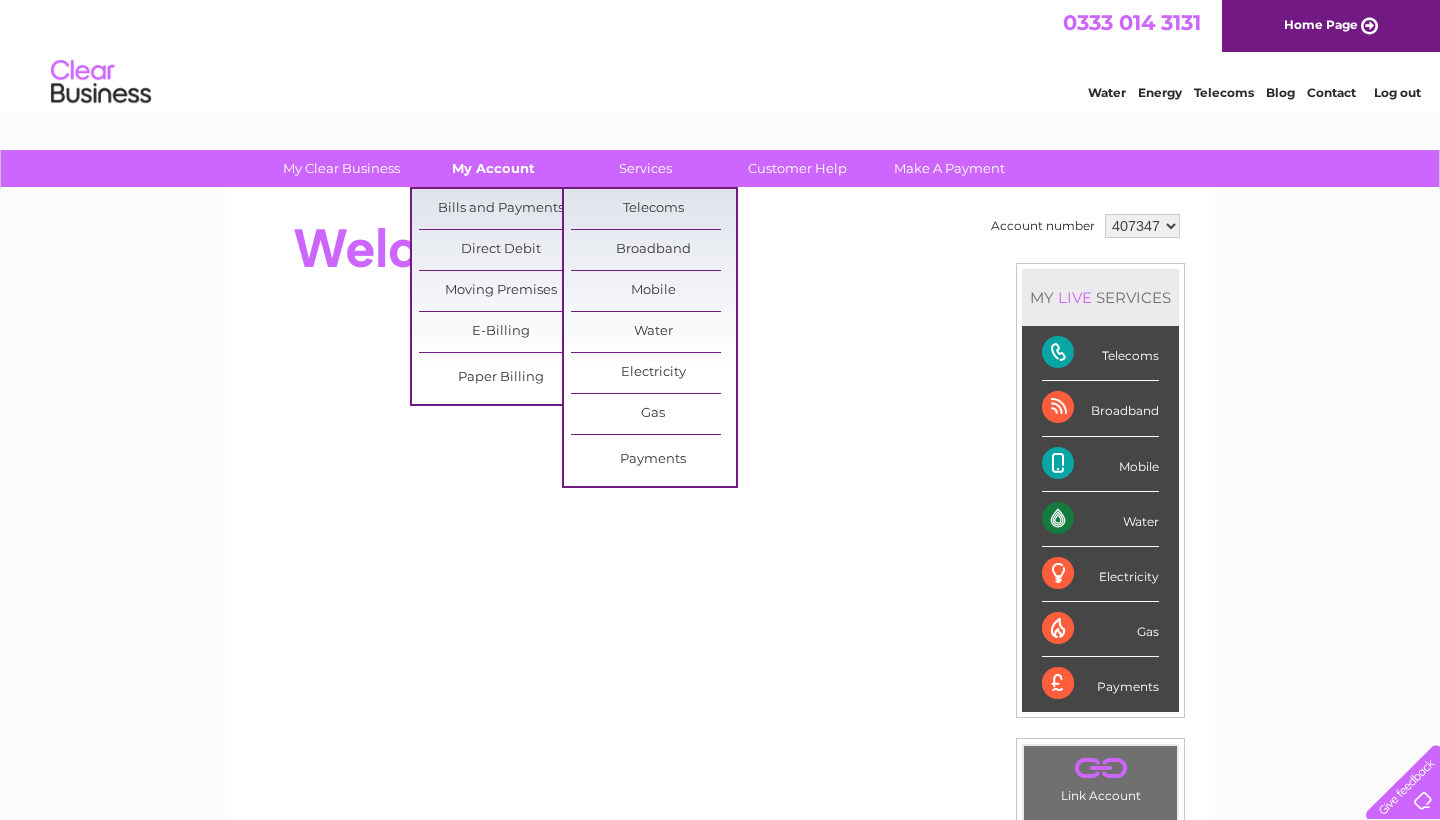 click on "My Account" at bounding box center [493, 168] 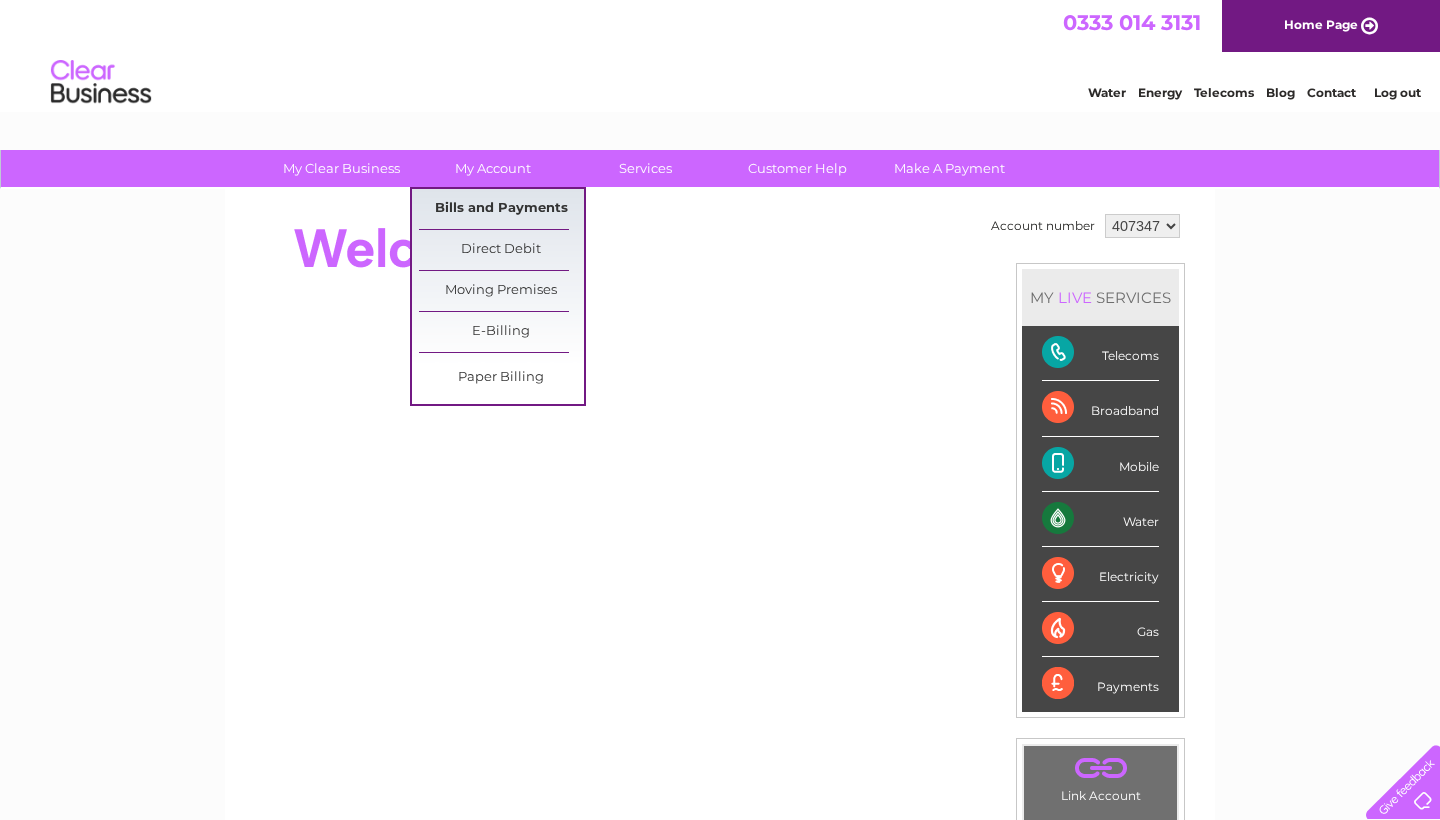 click on "Bills and Payments" at bounding box center (501, 209) 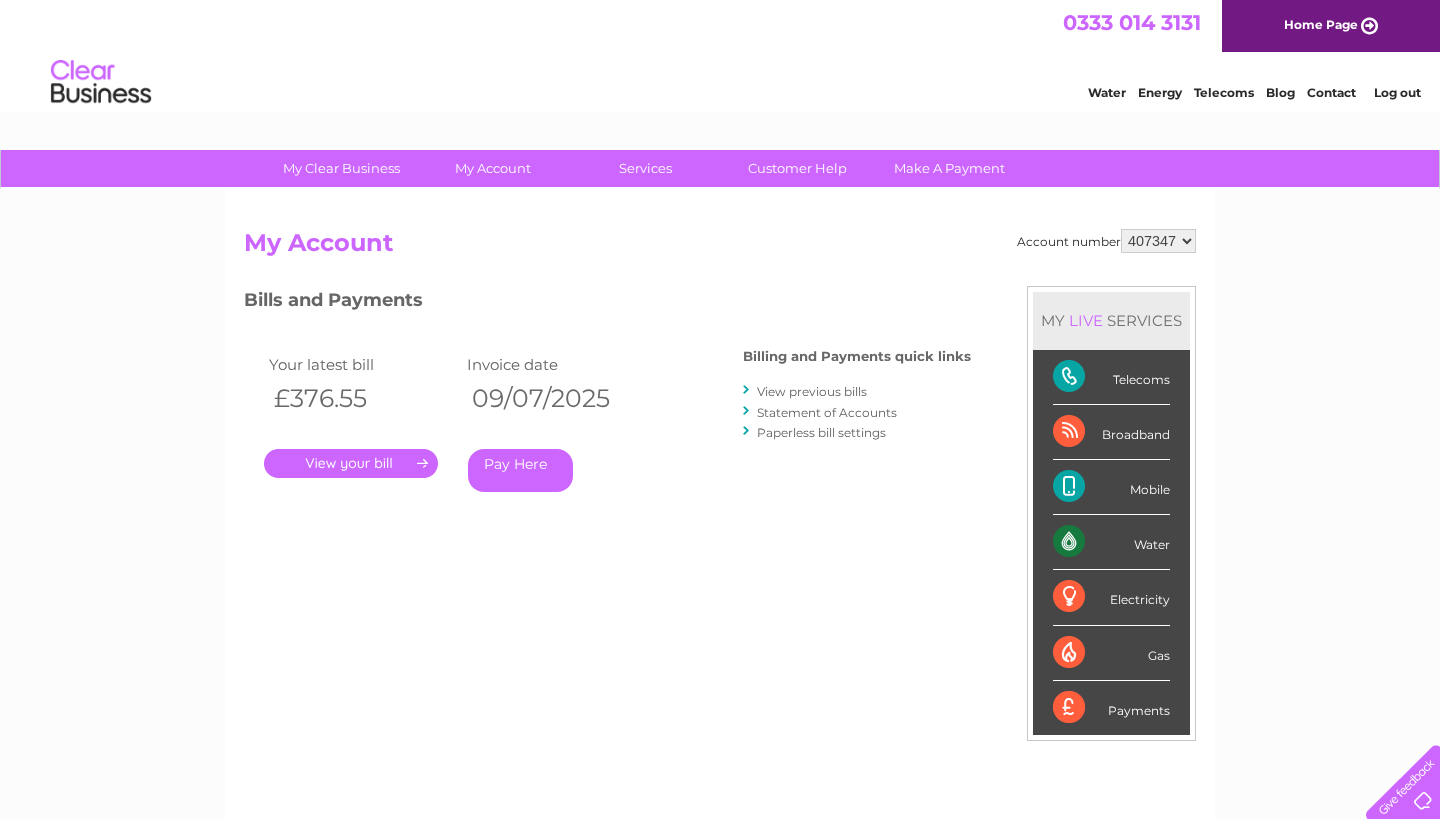 scroll, scrollTop: 0, scrollLeft: 0, axis: both 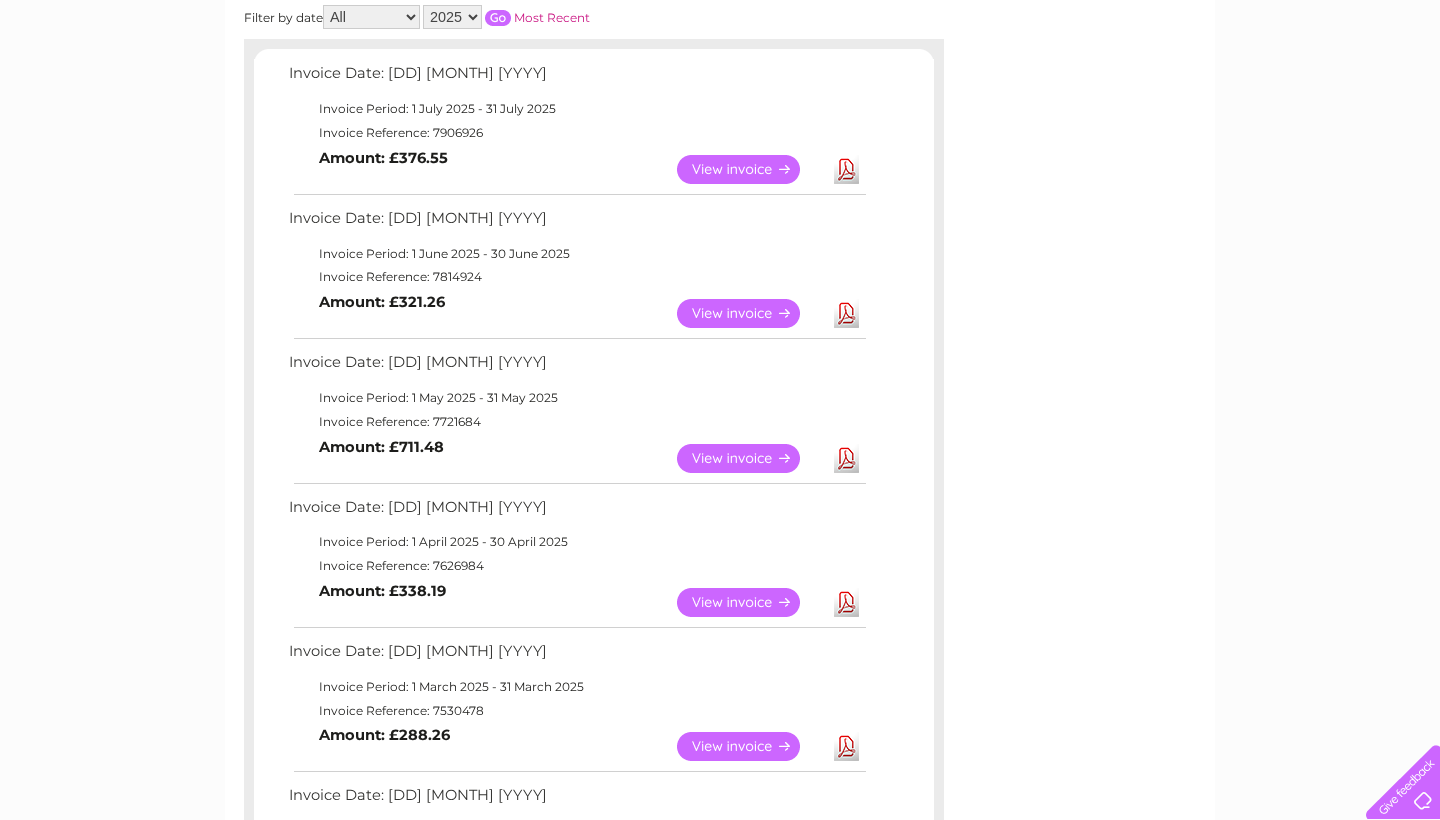 click on "View" at bounding box center [750, 458] 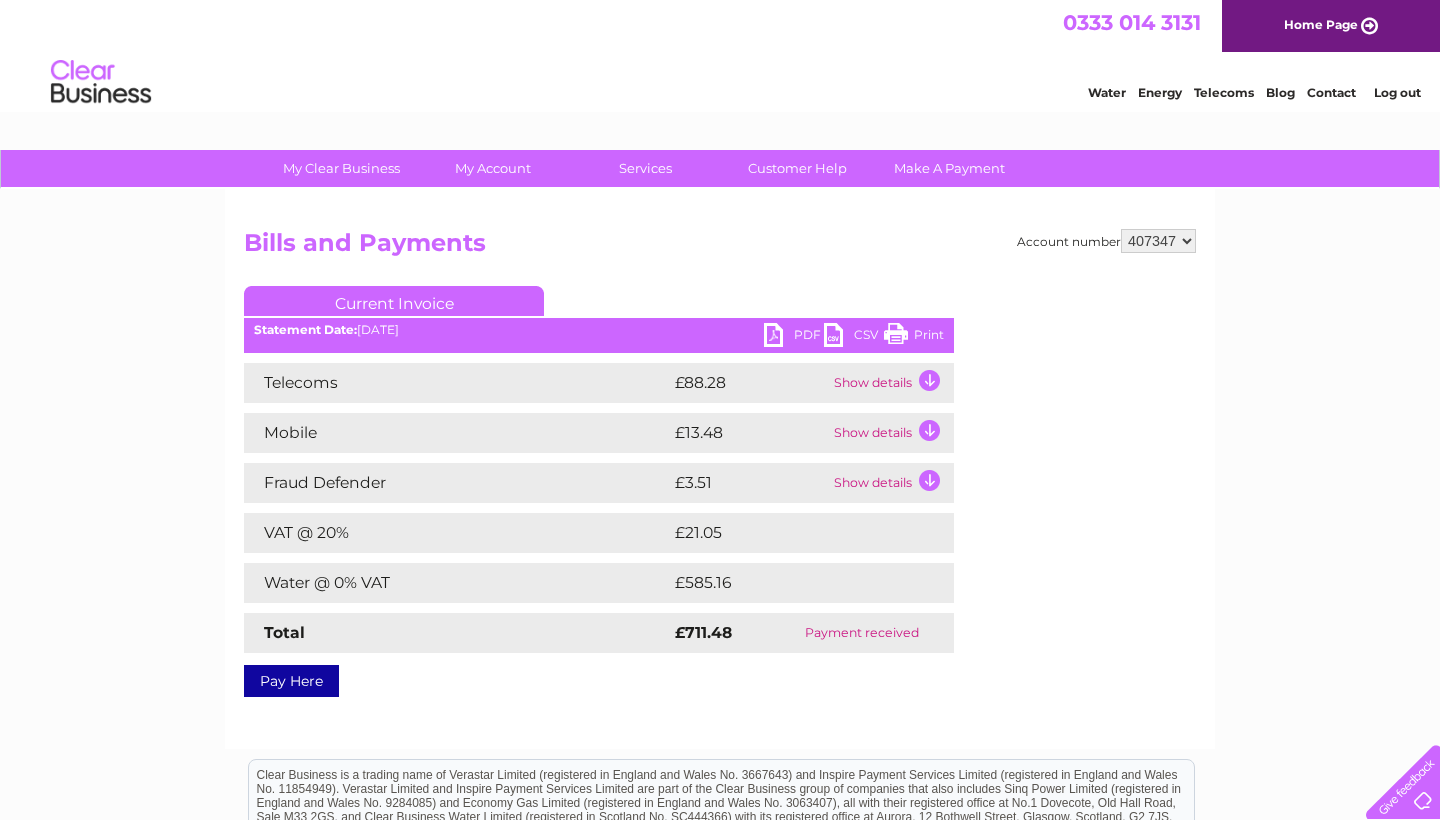 scroll, scrollTop: 0, scrollLeft: 0, axis: both 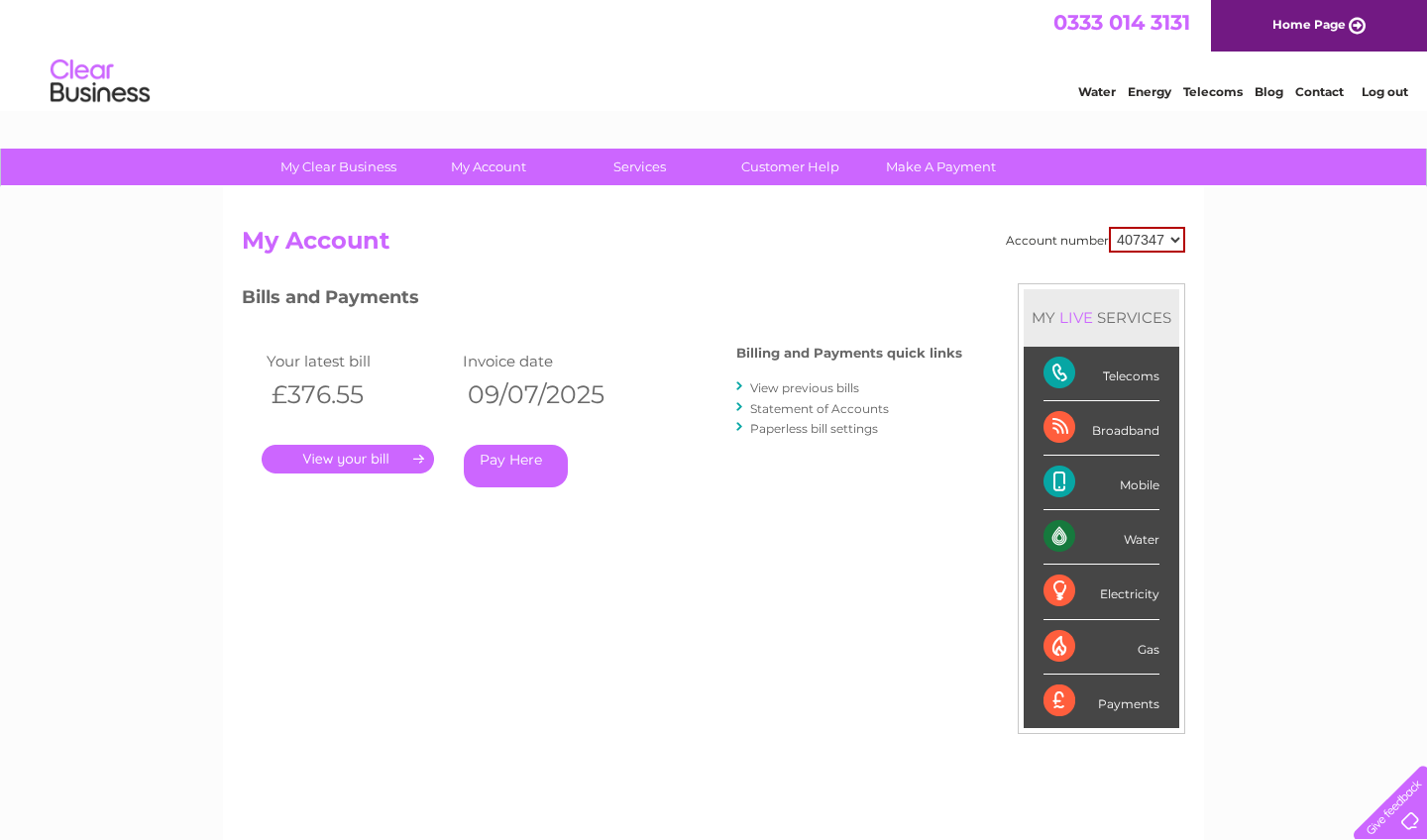 click on "." at bounding box center [348, 459] 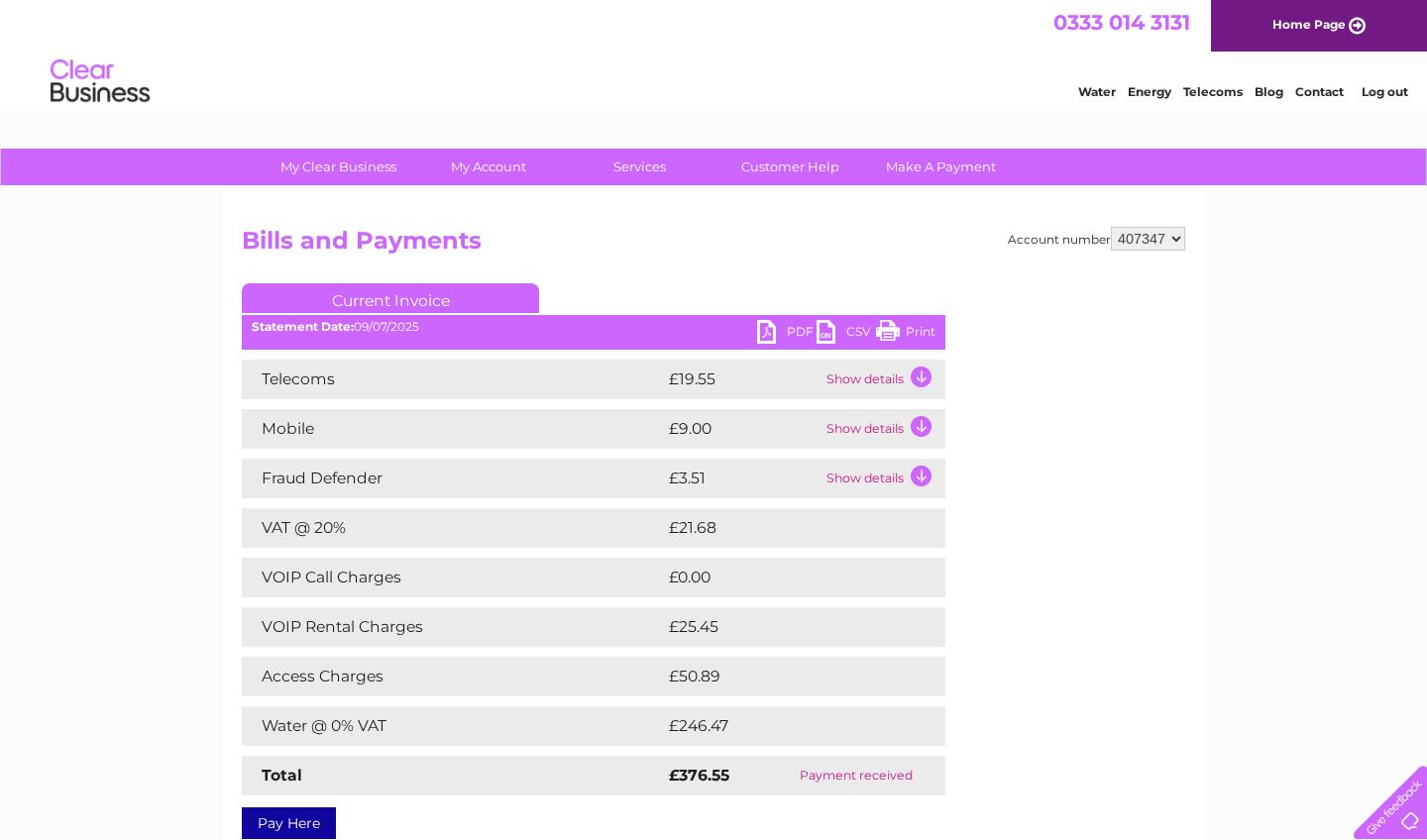 scroll, scrollTop: 0, scrollLeft: 0, axis: both 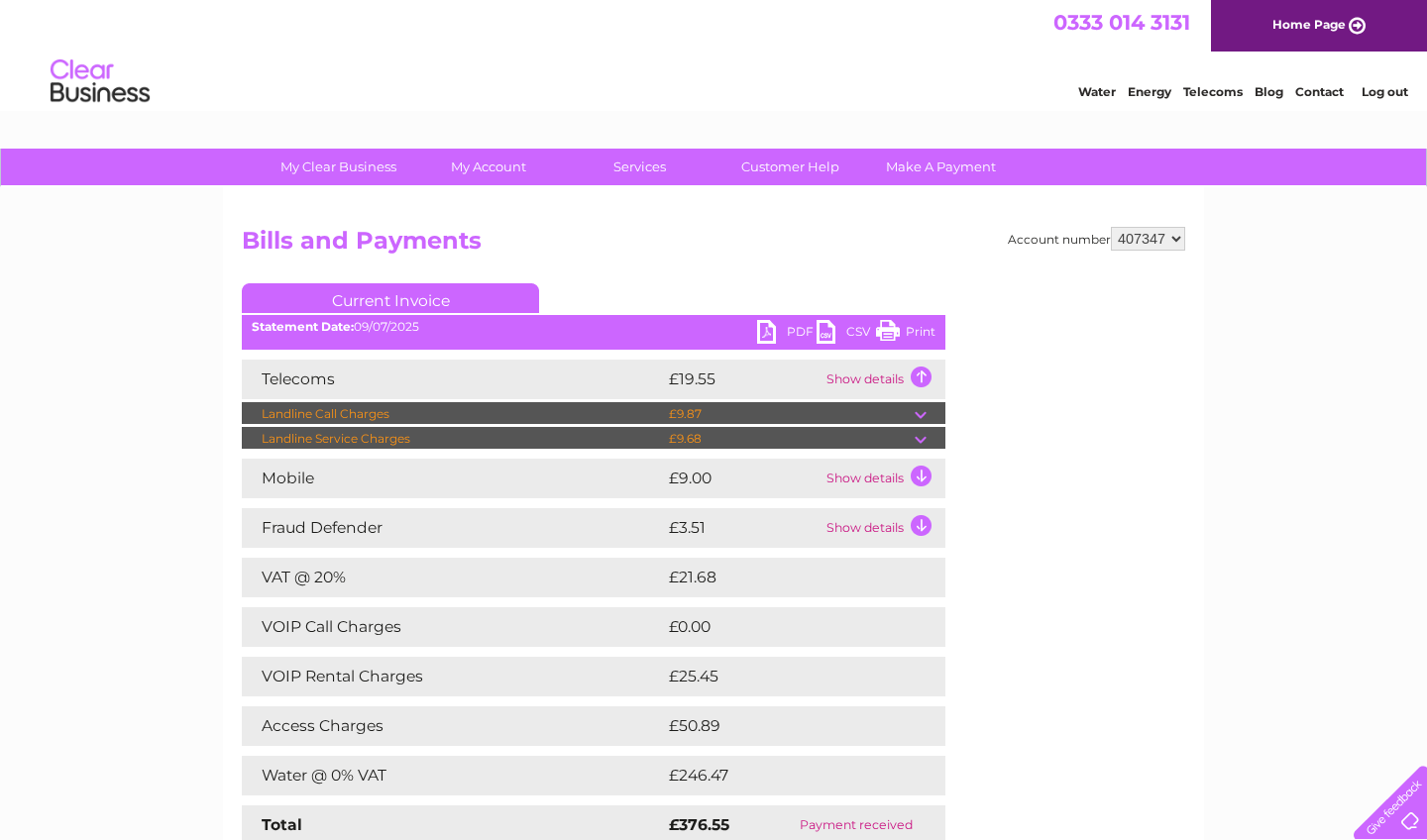 click on "Show details" at bounding box center [883, 379] 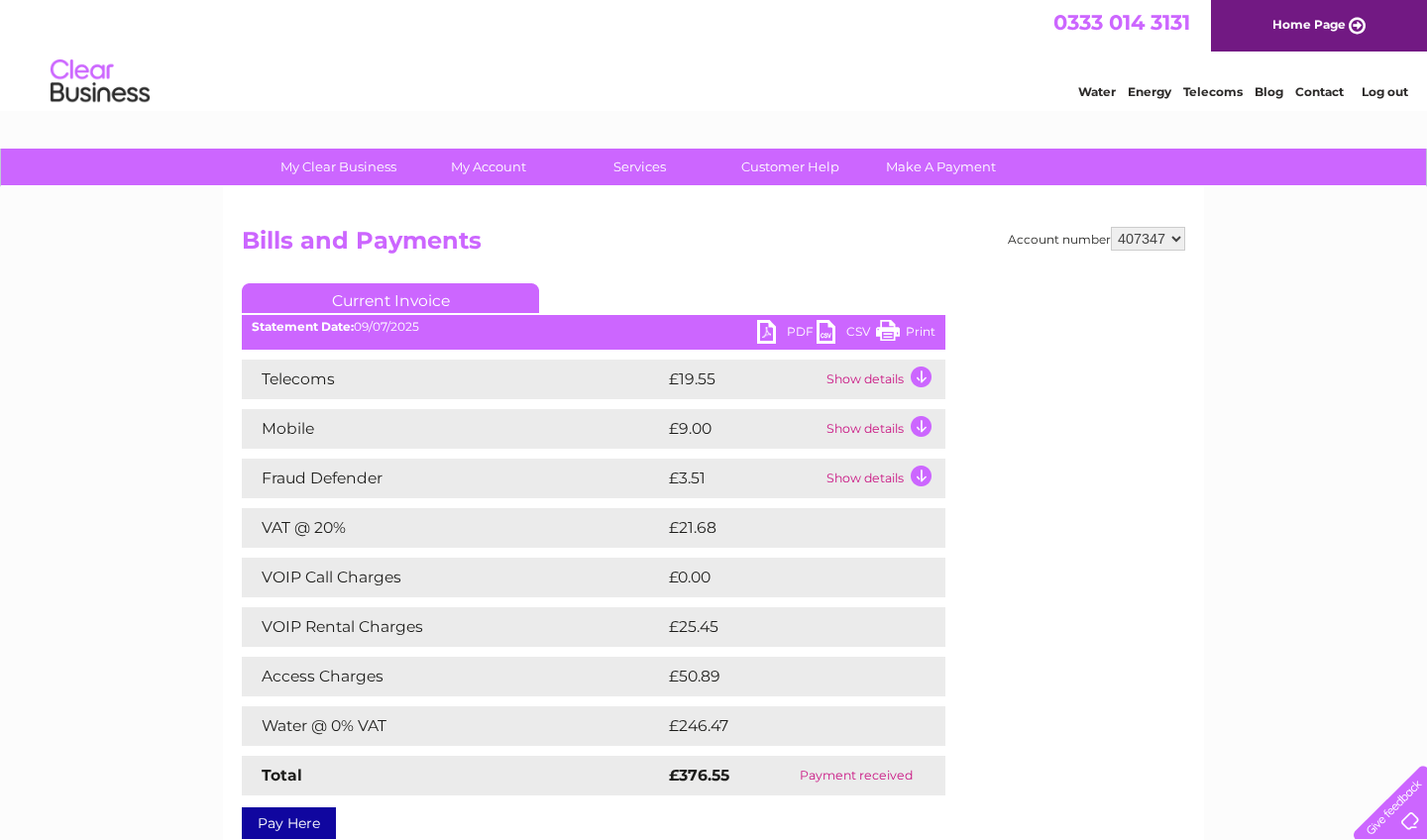 click on "£50.89" at bounding box center [785, 677] 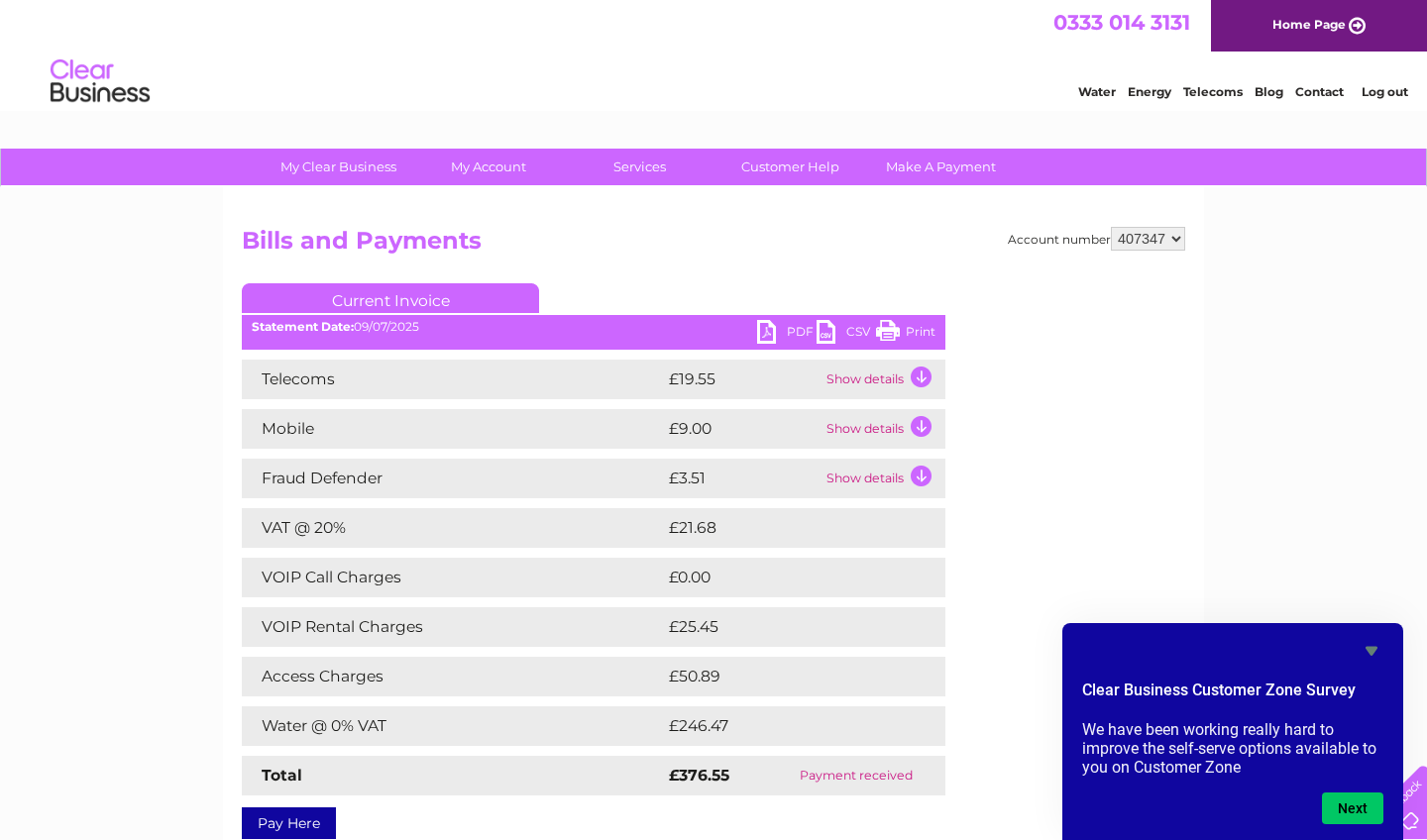 click 